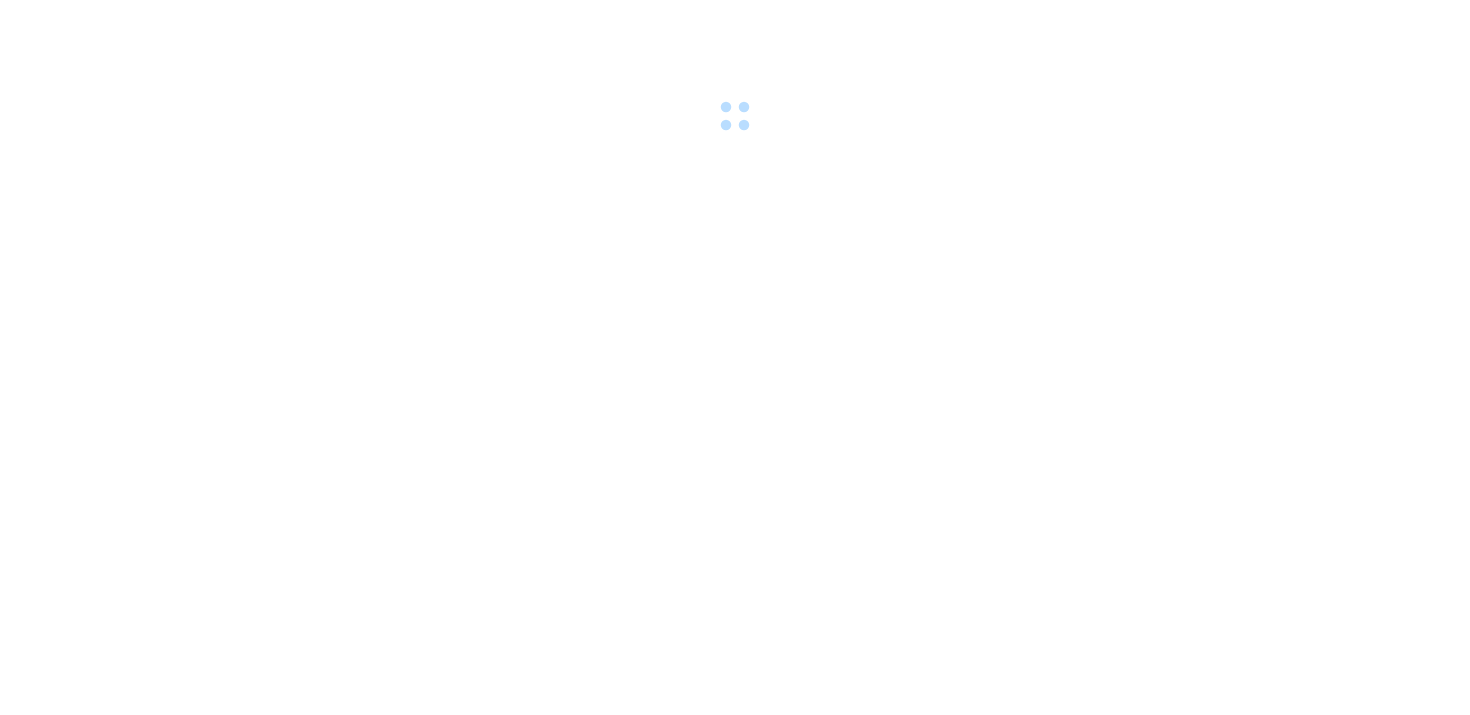 scroll, scrollTop: 0, scrollLeft: 0, axis: both 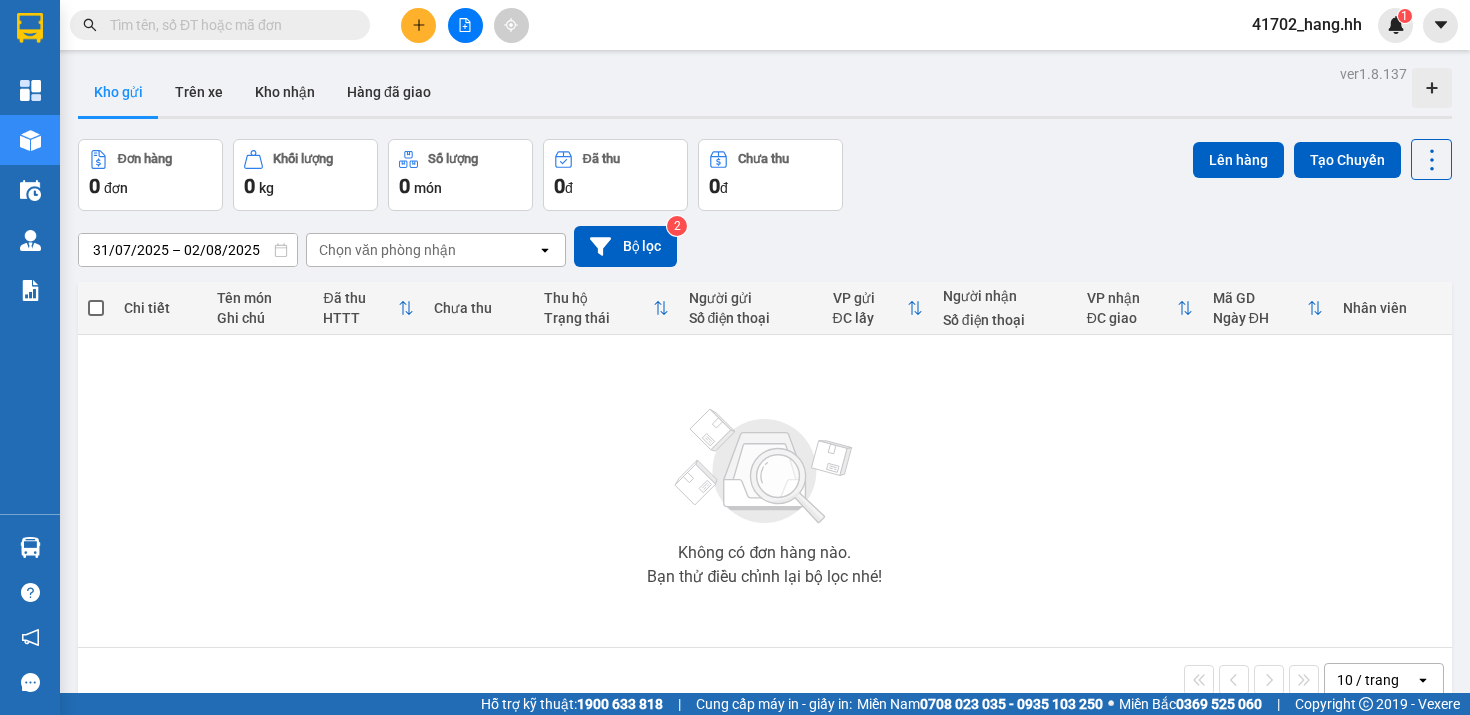 click at bounding box center [418, 25] 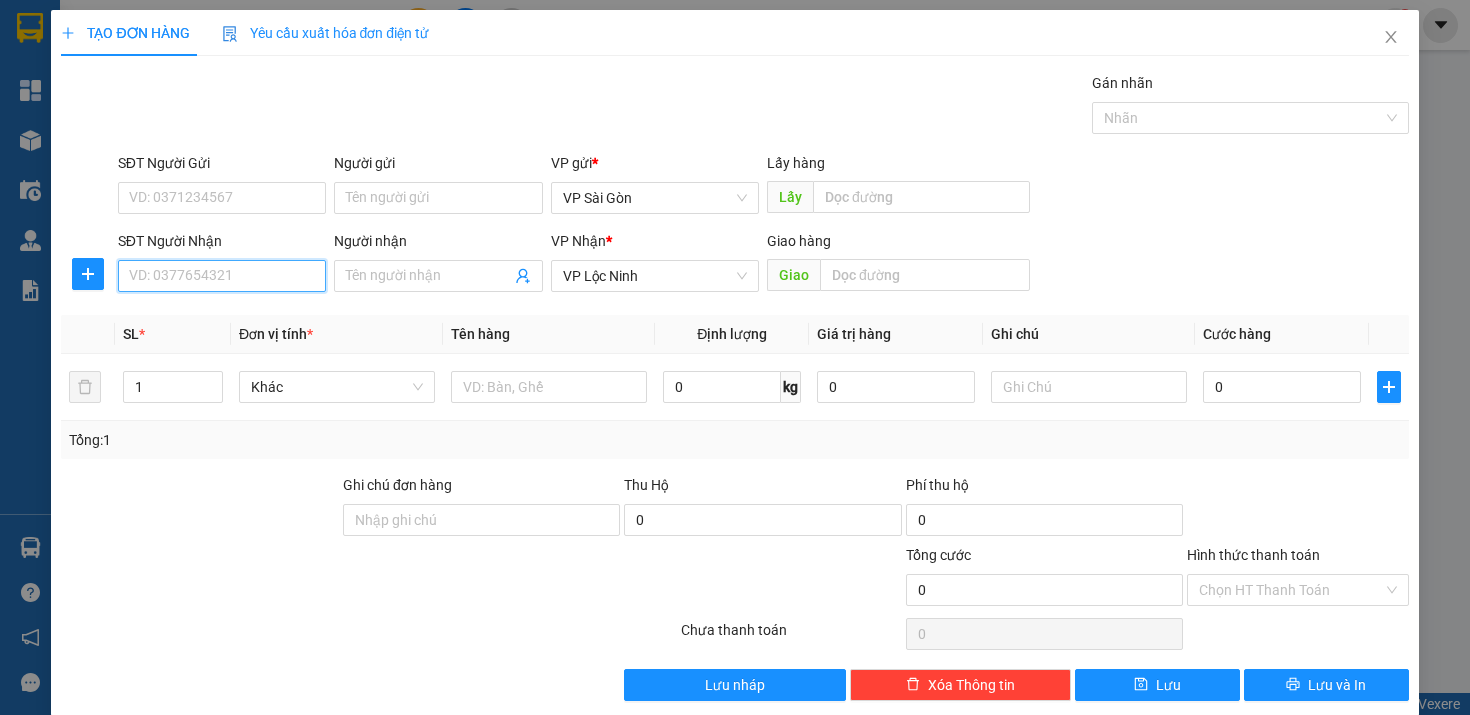 click on "SĐT Người Nhận" at bounding box center (222, 276) 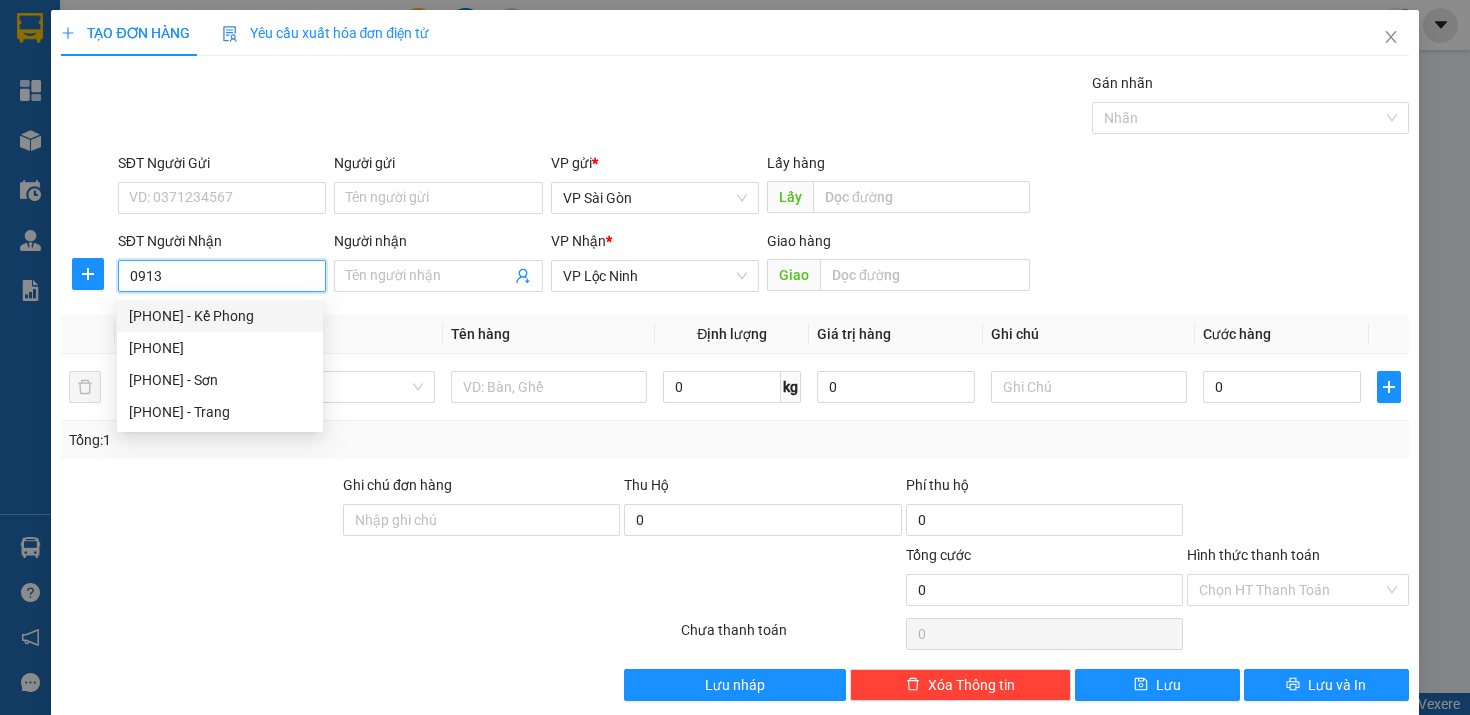 click on "[PHONE] - Kế Phong" at bounding box center [220, 316] 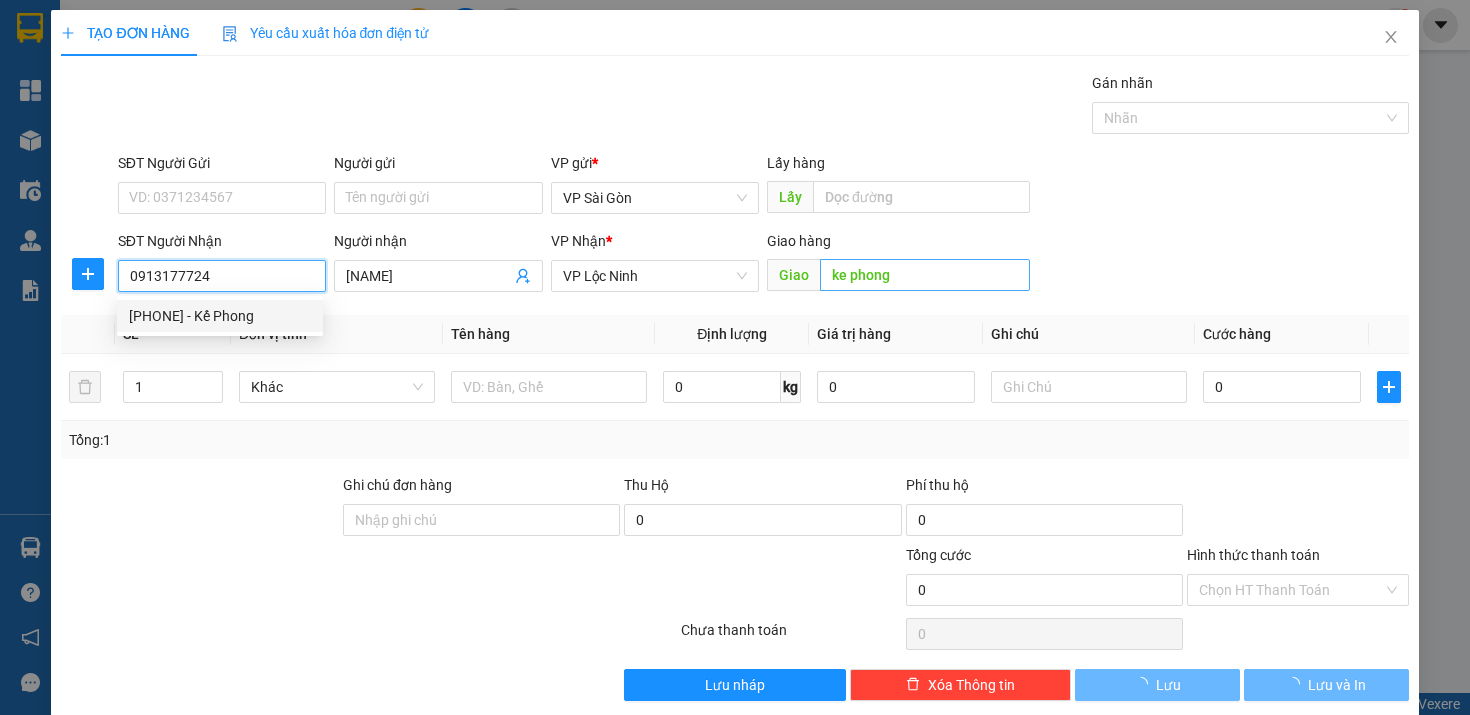 type on "30.000" 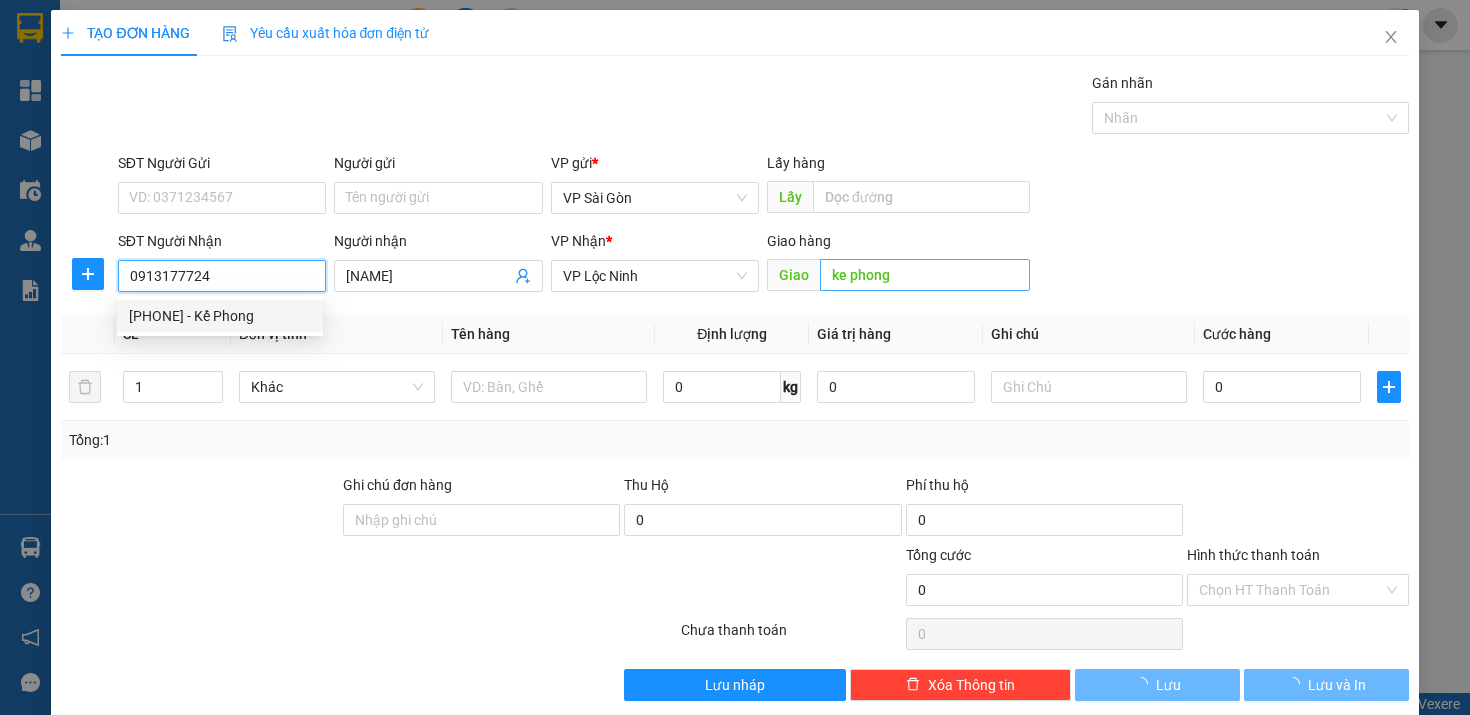 type on "30.000" 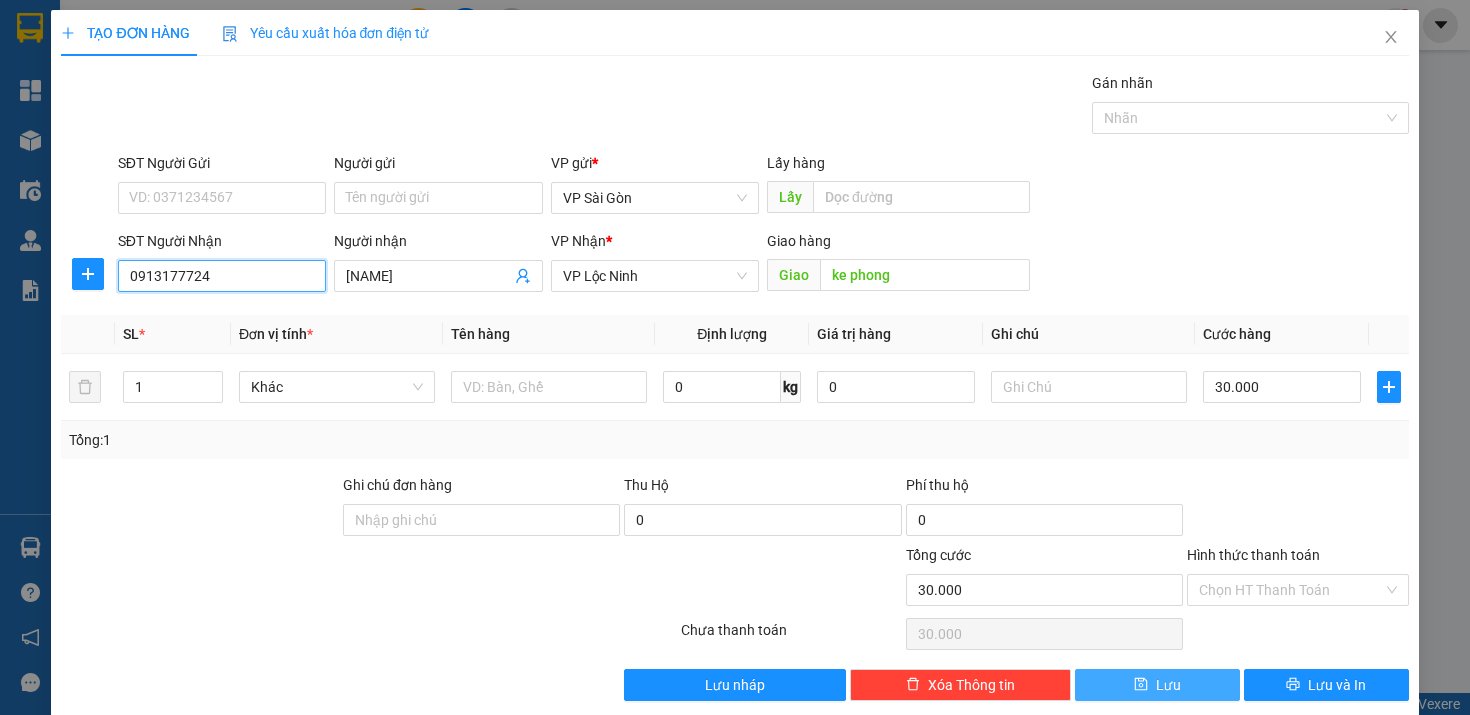 type on "0913177724" 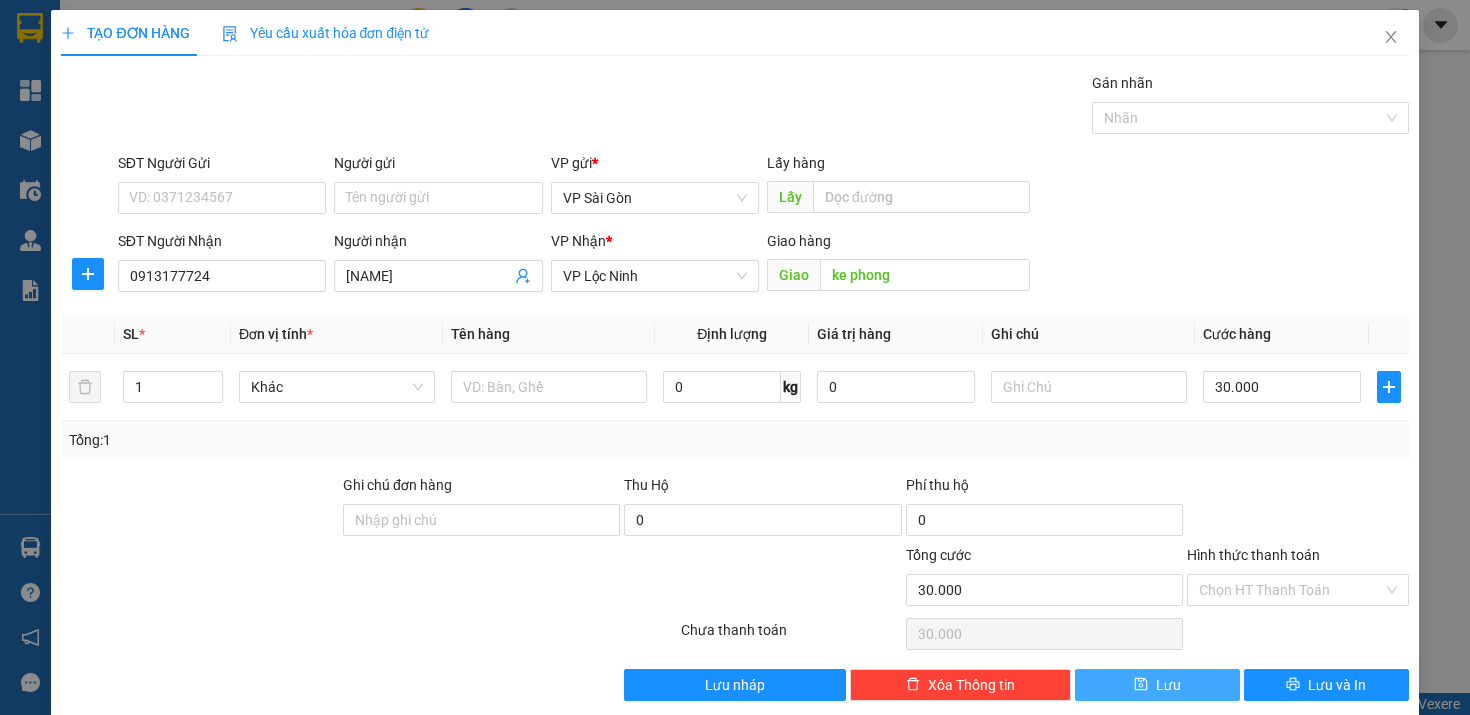 click on "Lưu" at bounding box center (1168, 685) 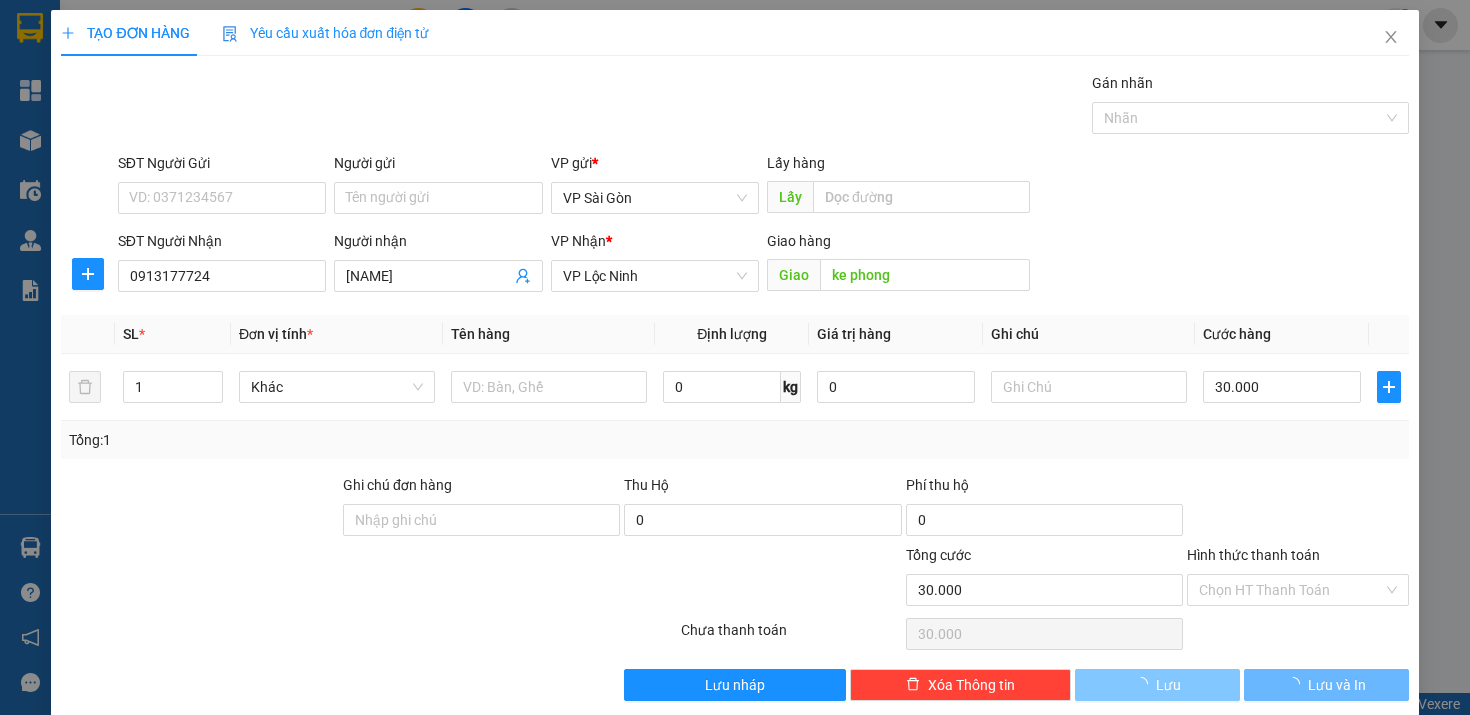 type 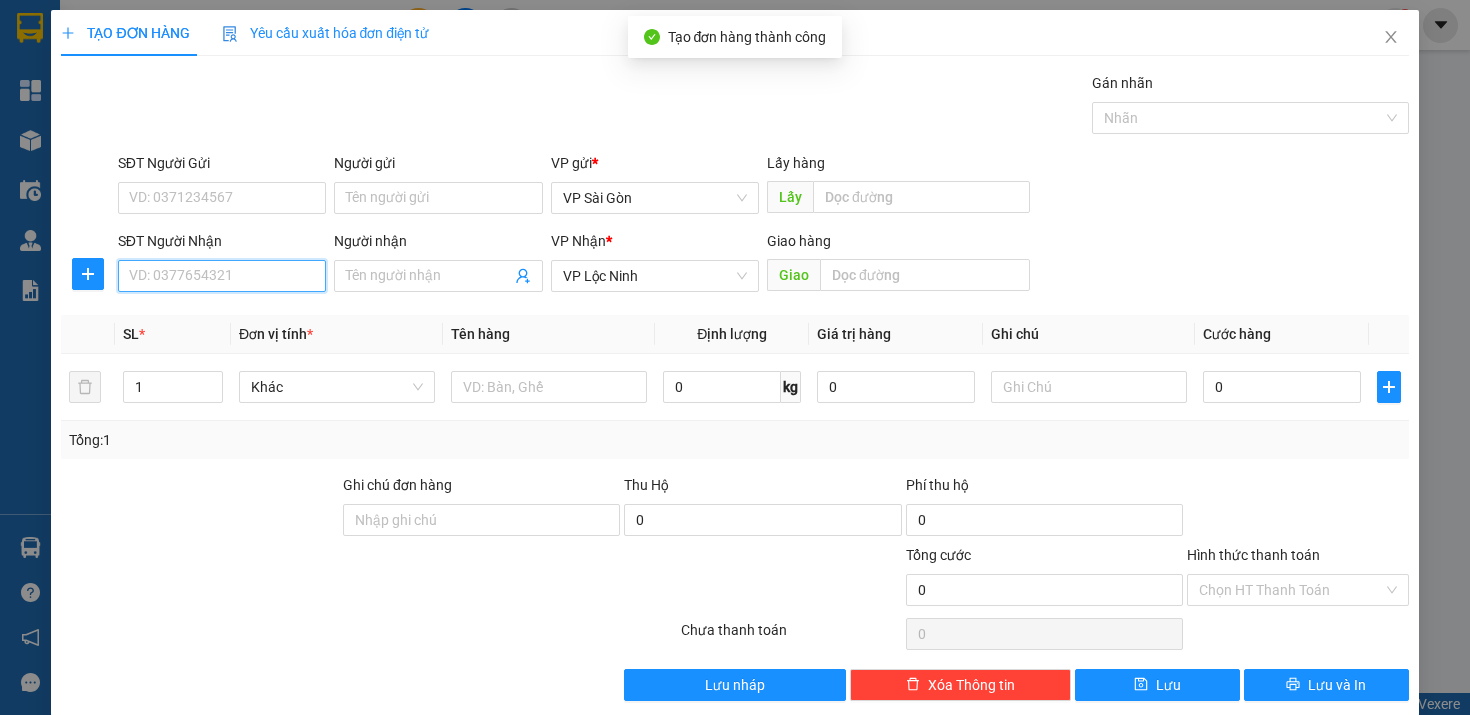click on "SĐT Người Nhận" at bounding box center [222, 276] 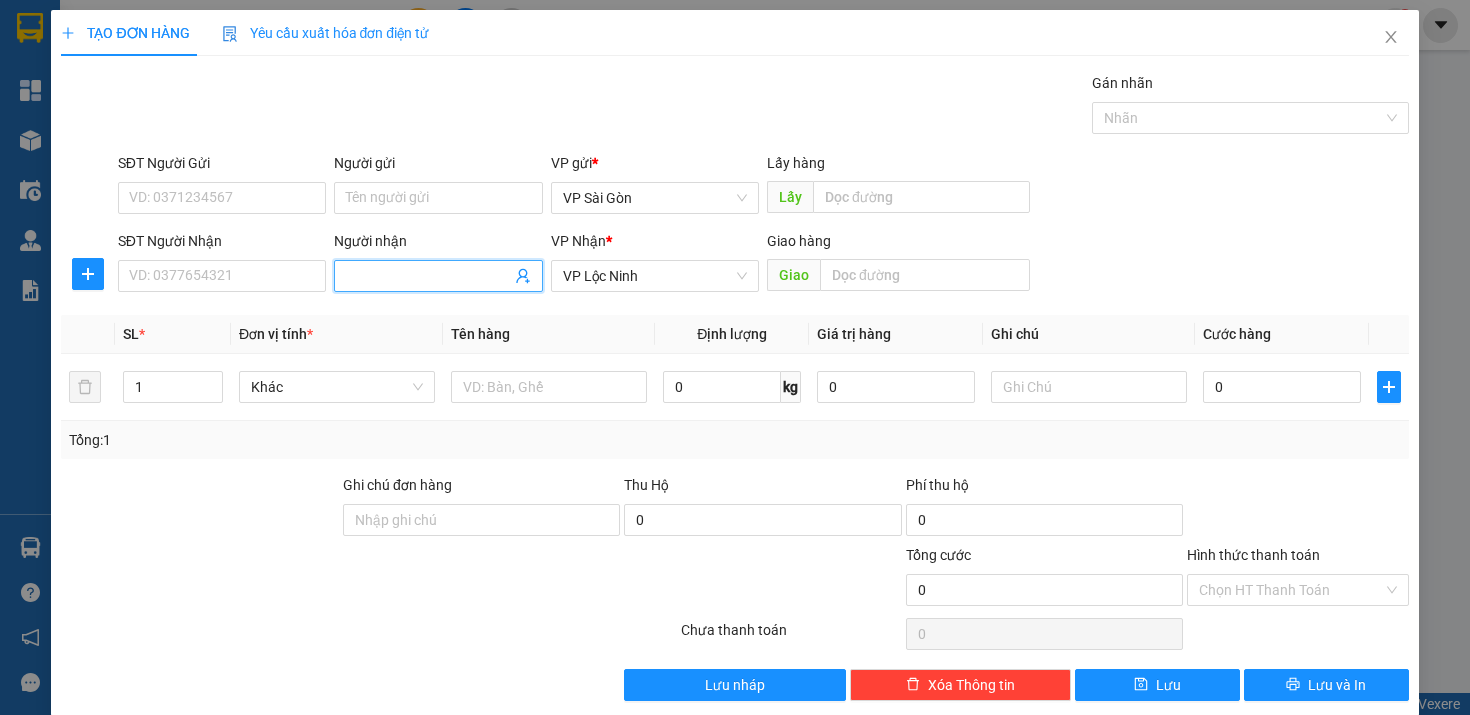 click on "Người nhận" at bounding box center (428, 276) 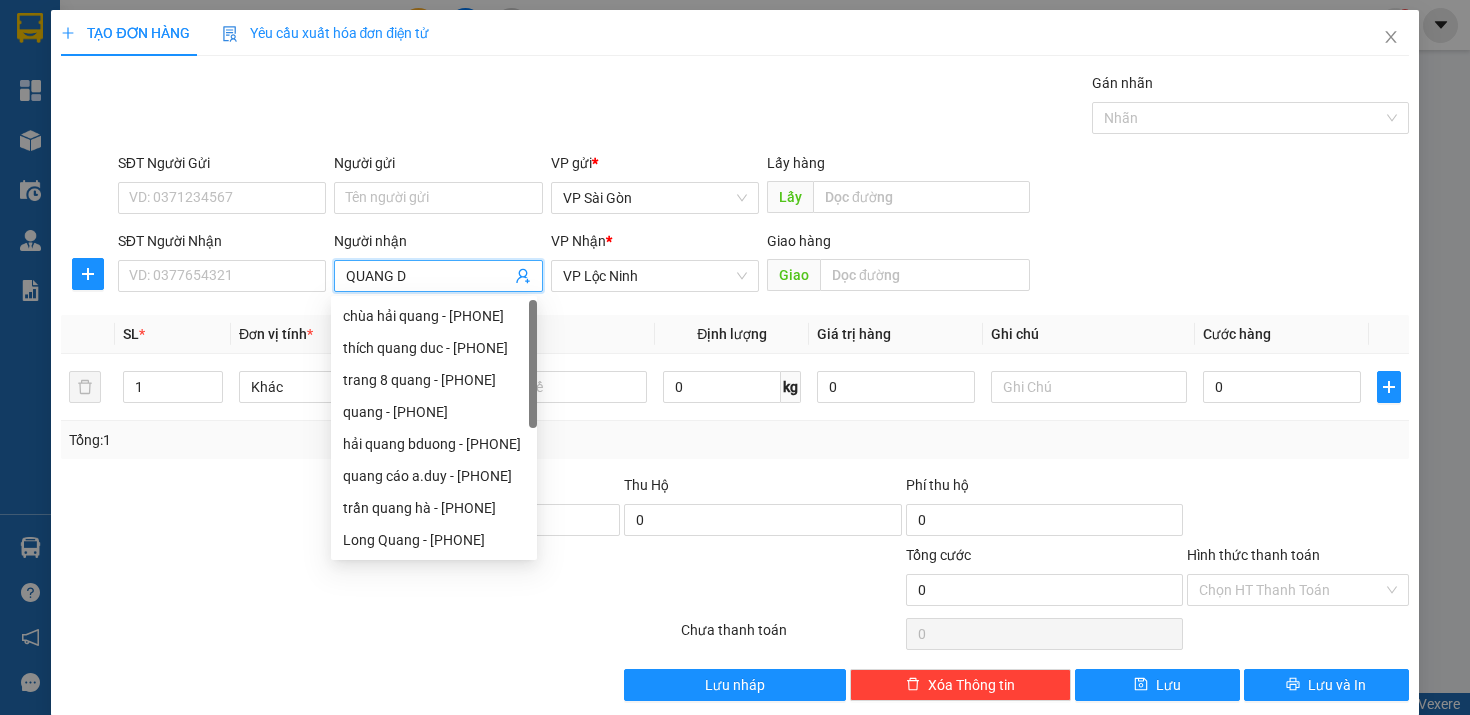 type on "QUANG Đ" 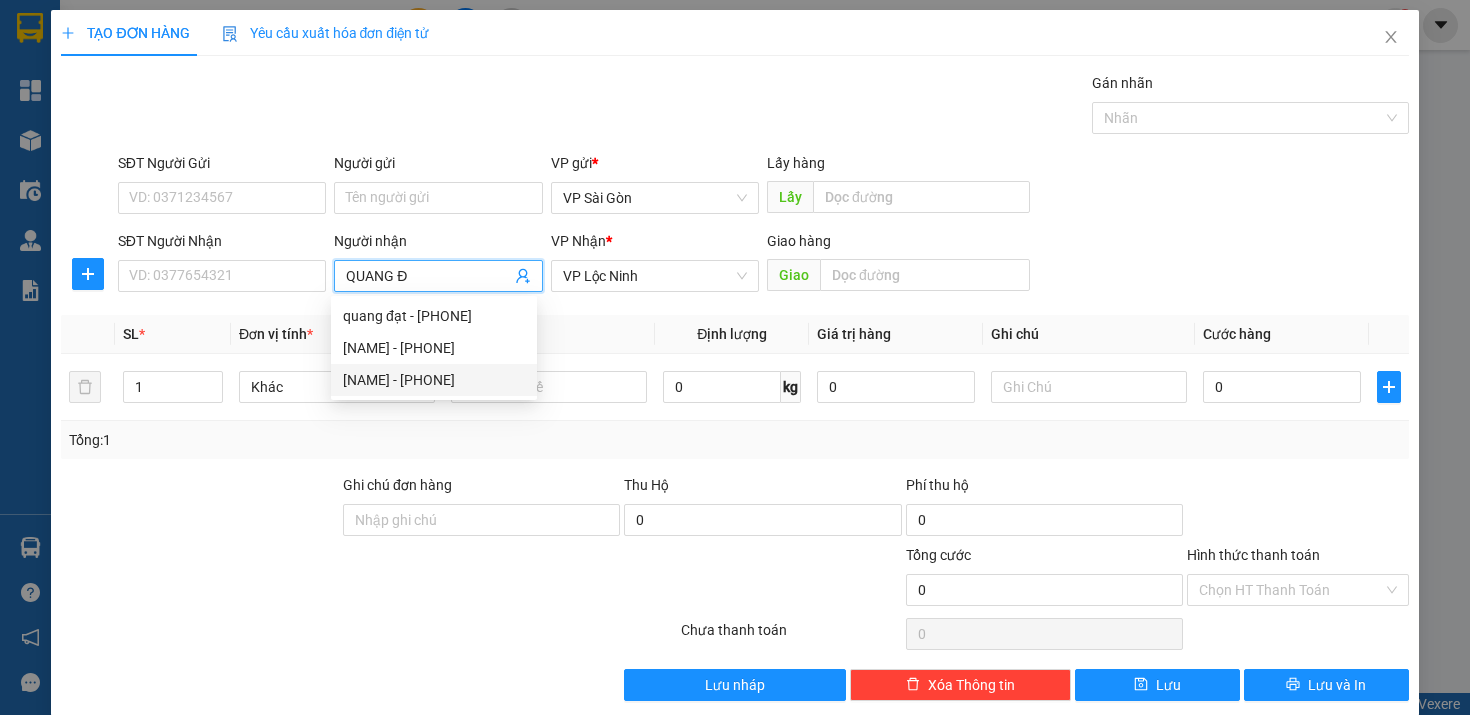 click on "[NAME] - [PHONE]" at bounding box center (434, 380) 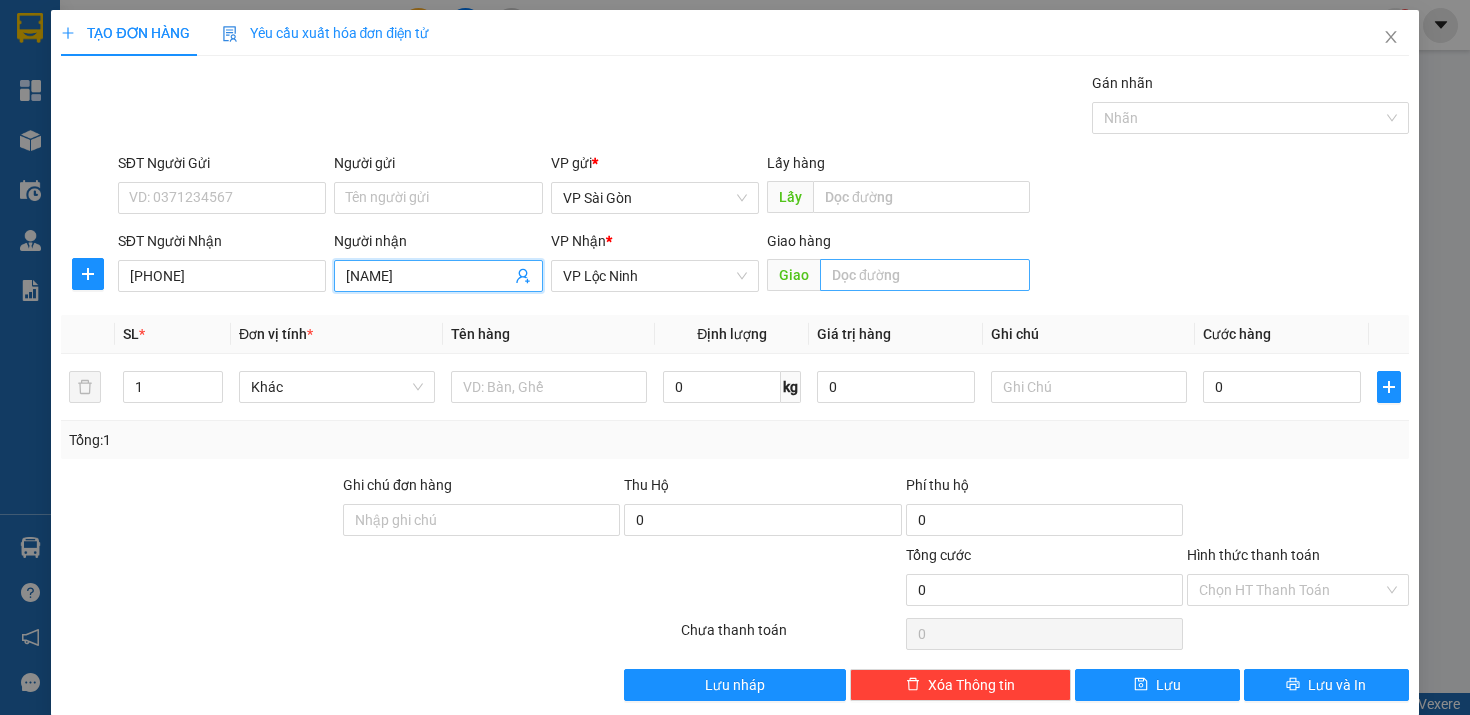type on "[NAME]" 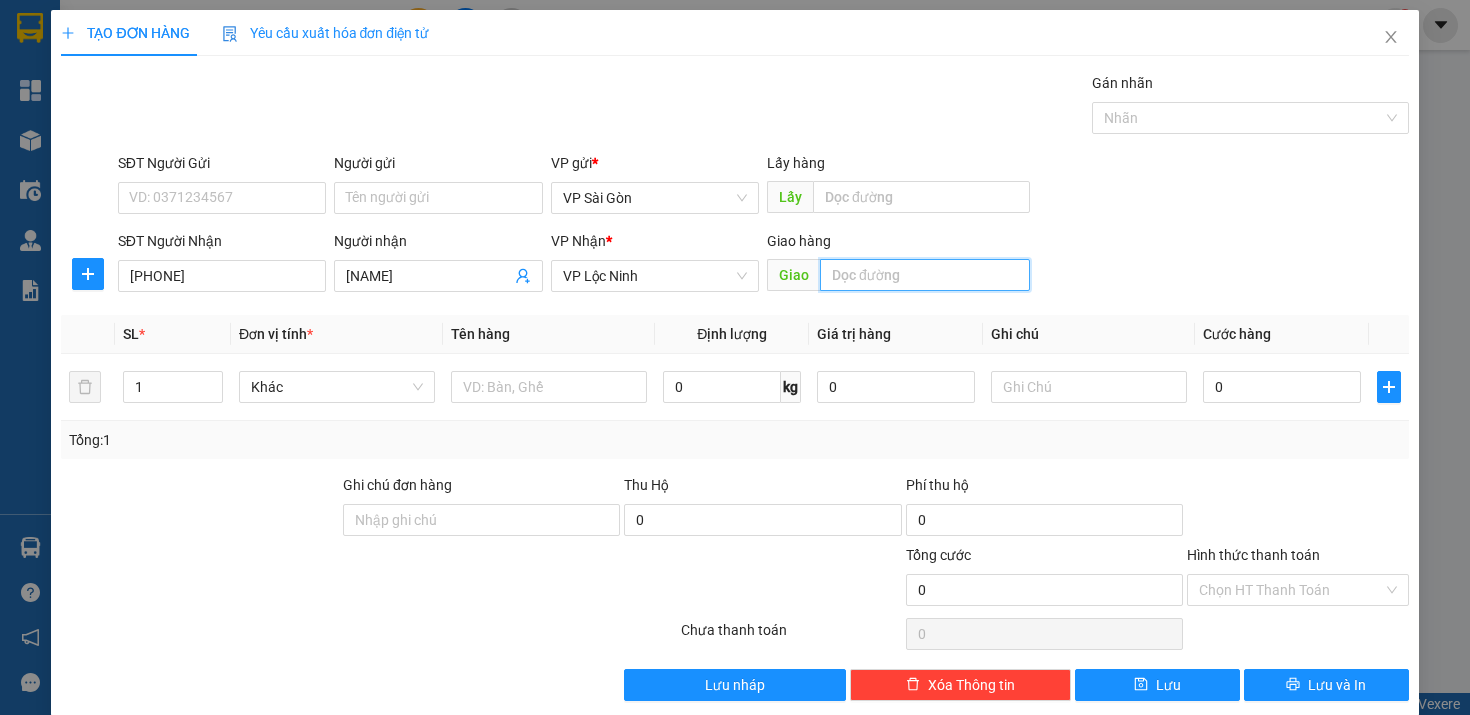 click at bounding box center (925, 275) 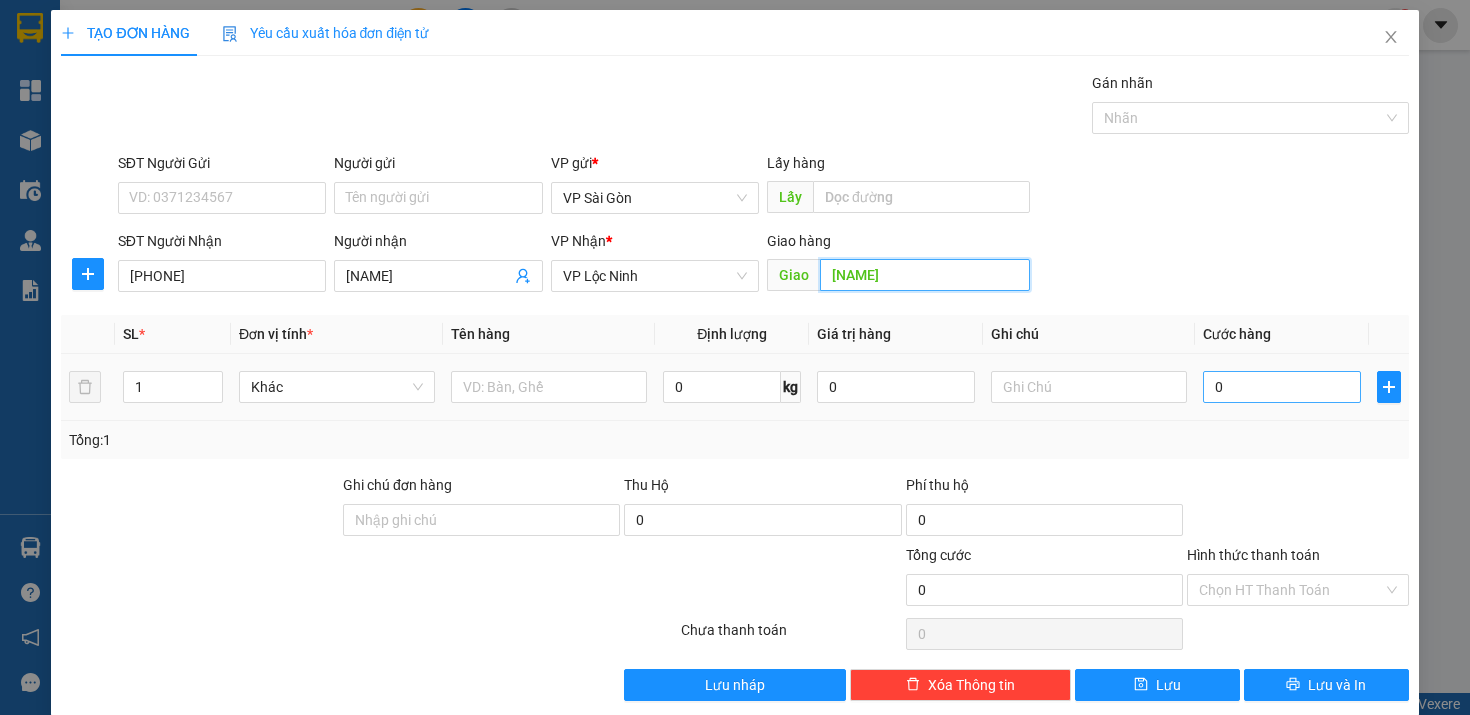 type on "[NAME]" 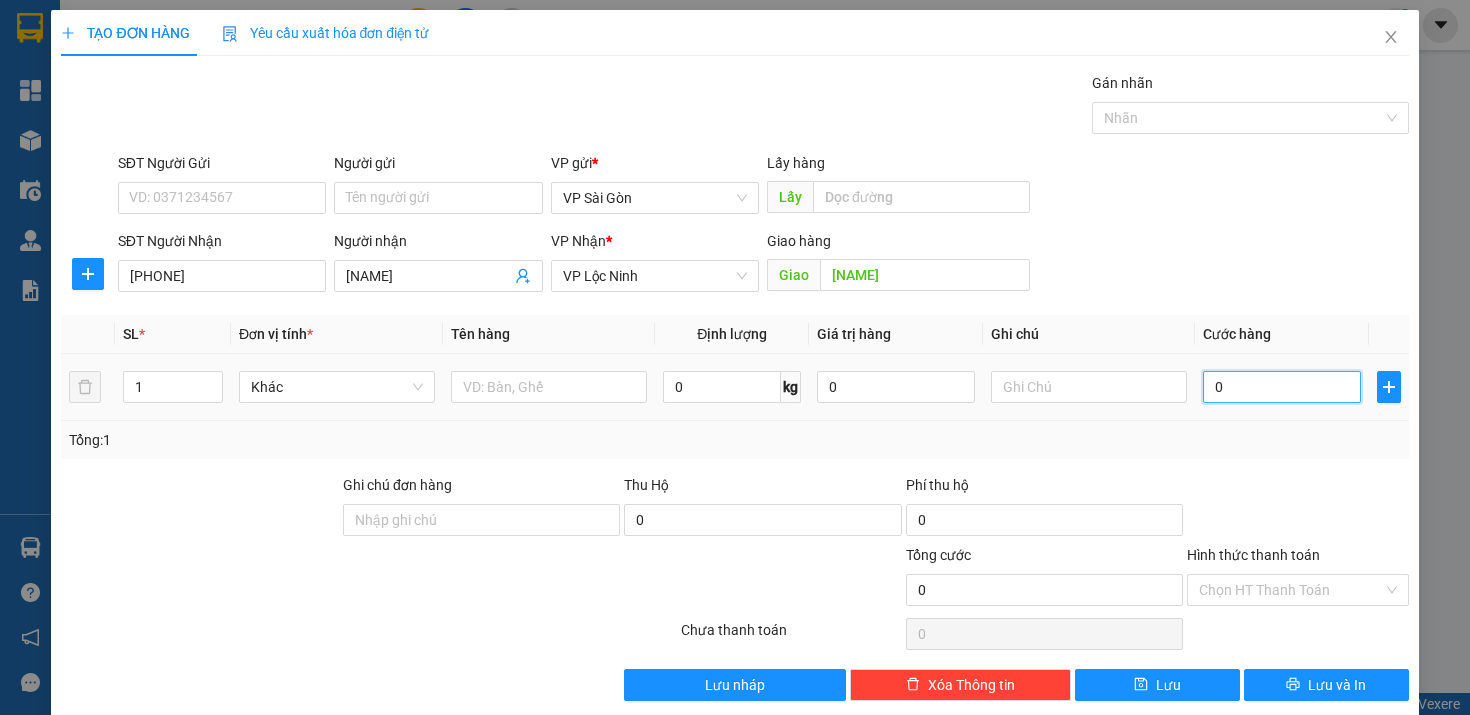 click on "0" at bounding box center (1282, 387) 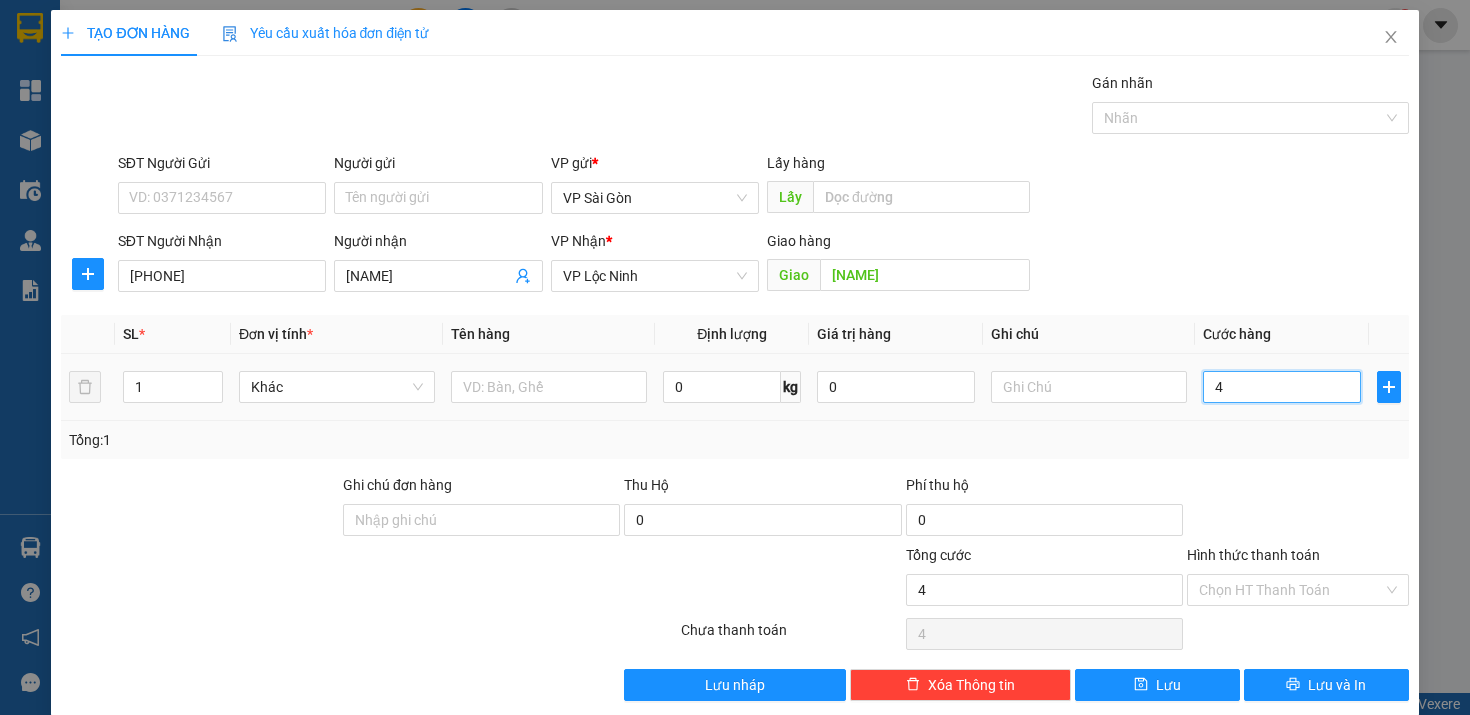 type on "0" 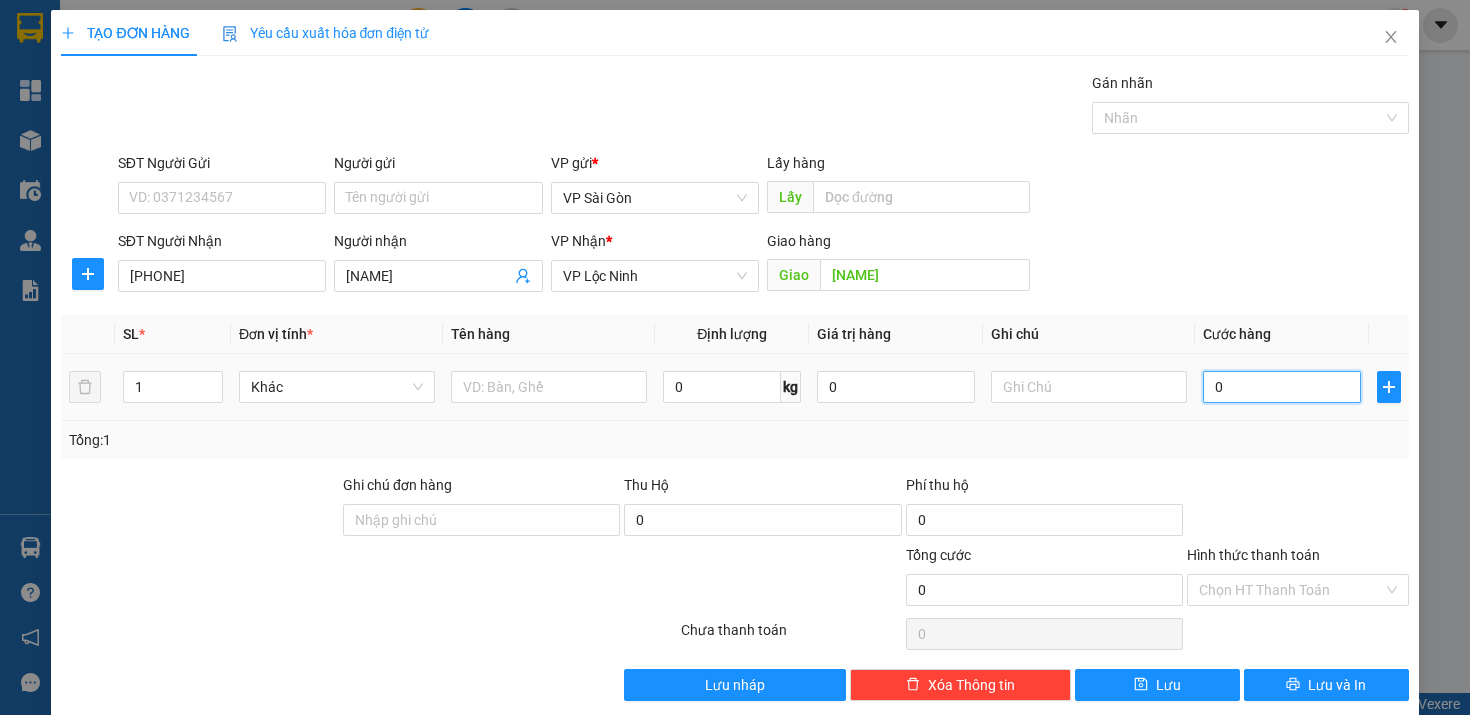 type on "5" 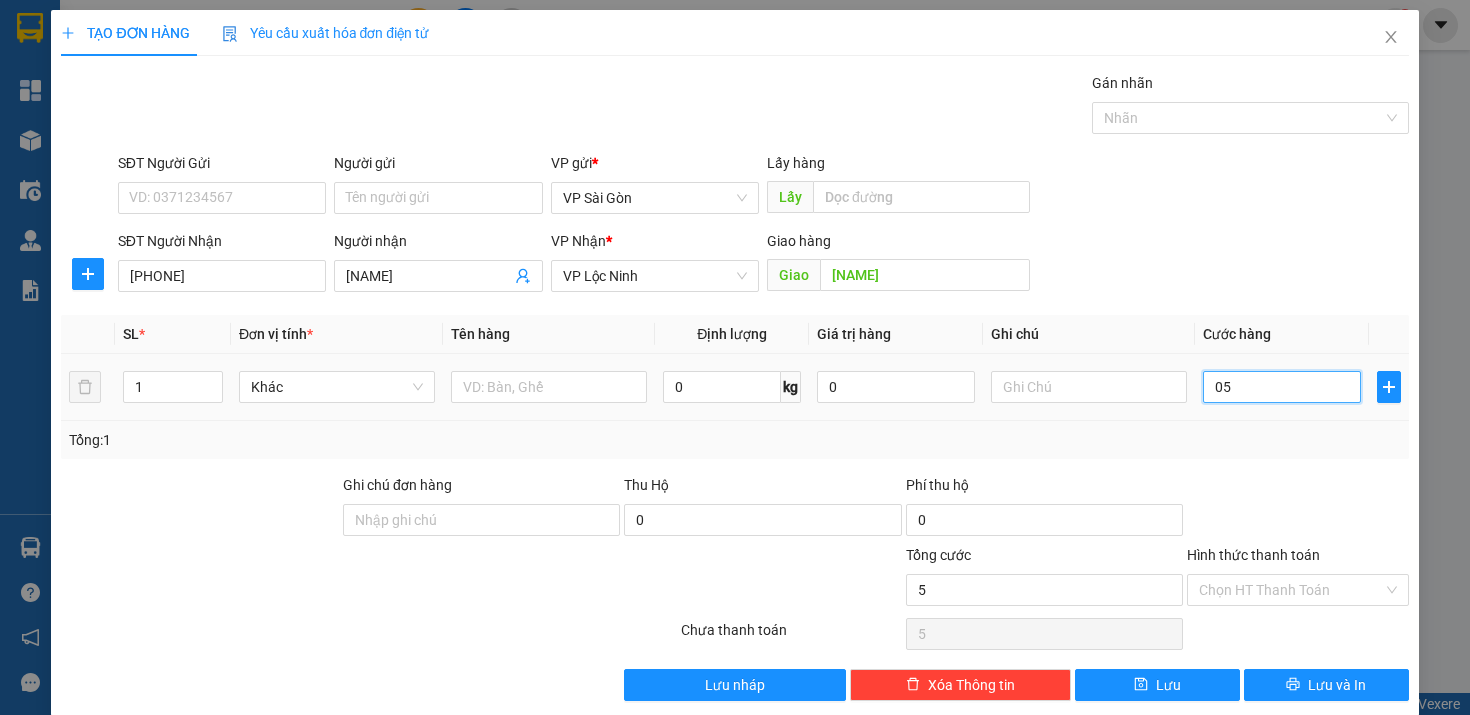 type on "50" 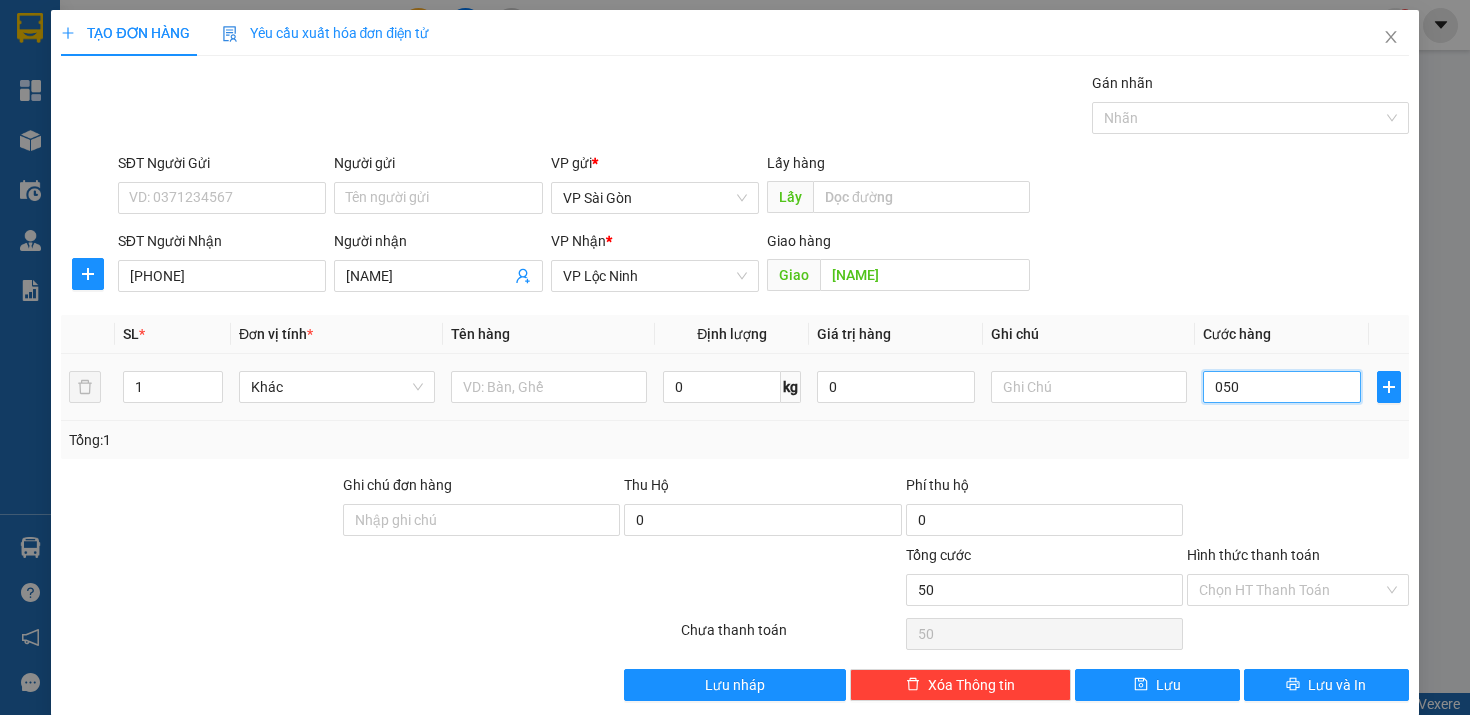 type on "500" 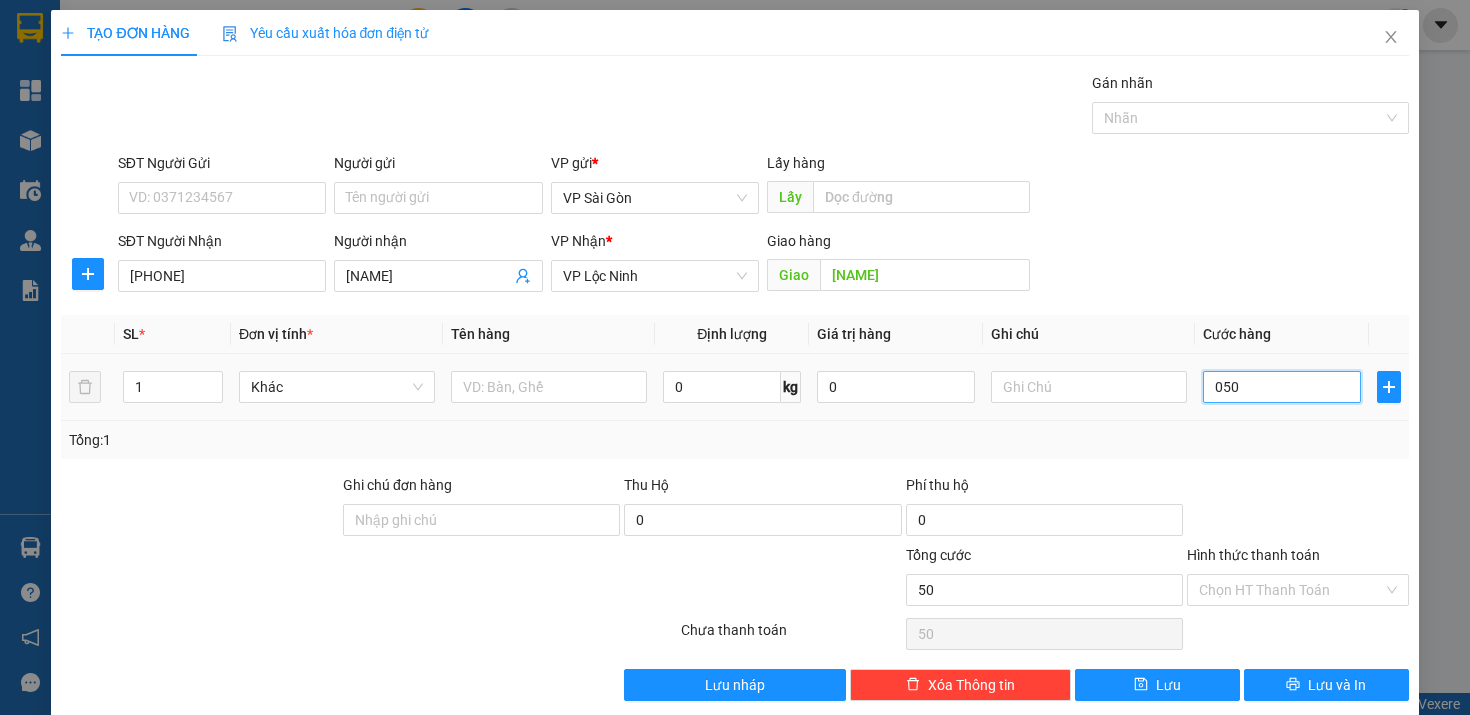type on "500" 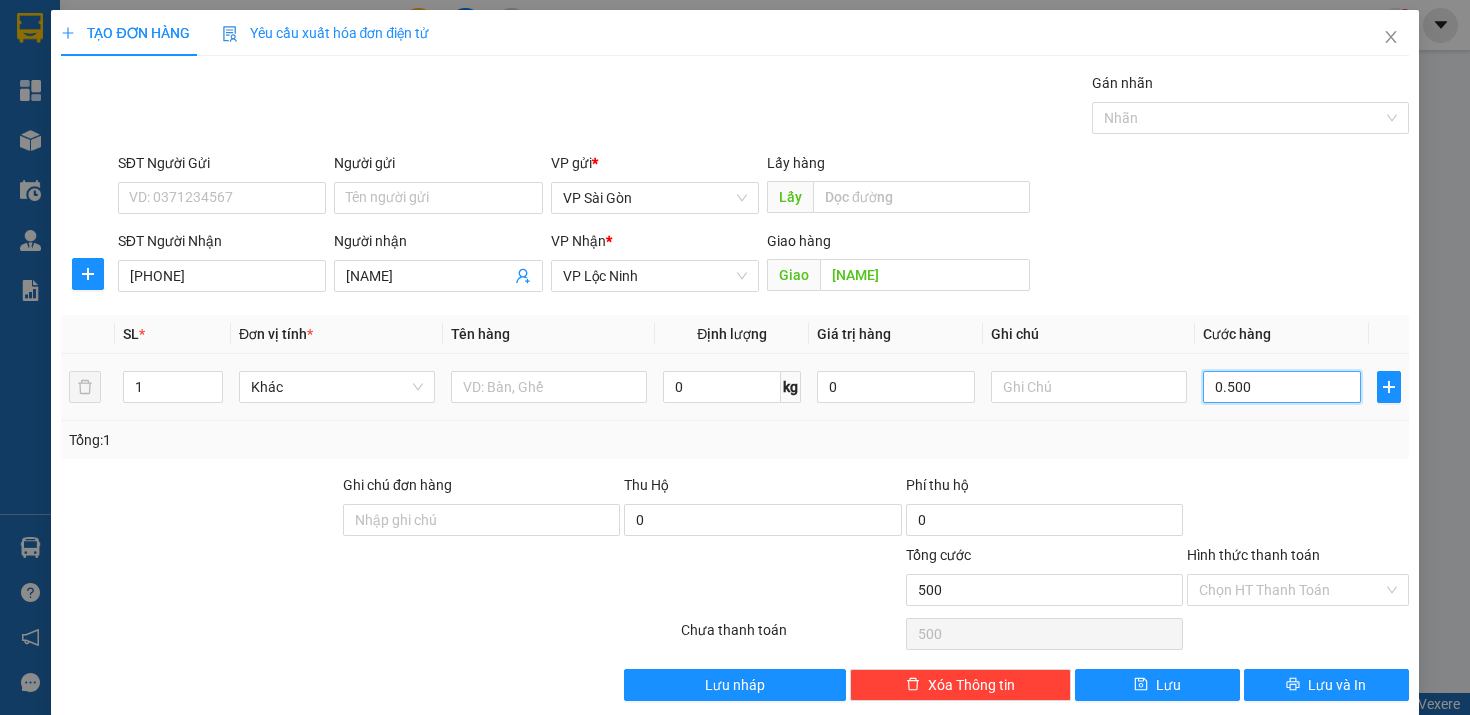 type on "5.000" 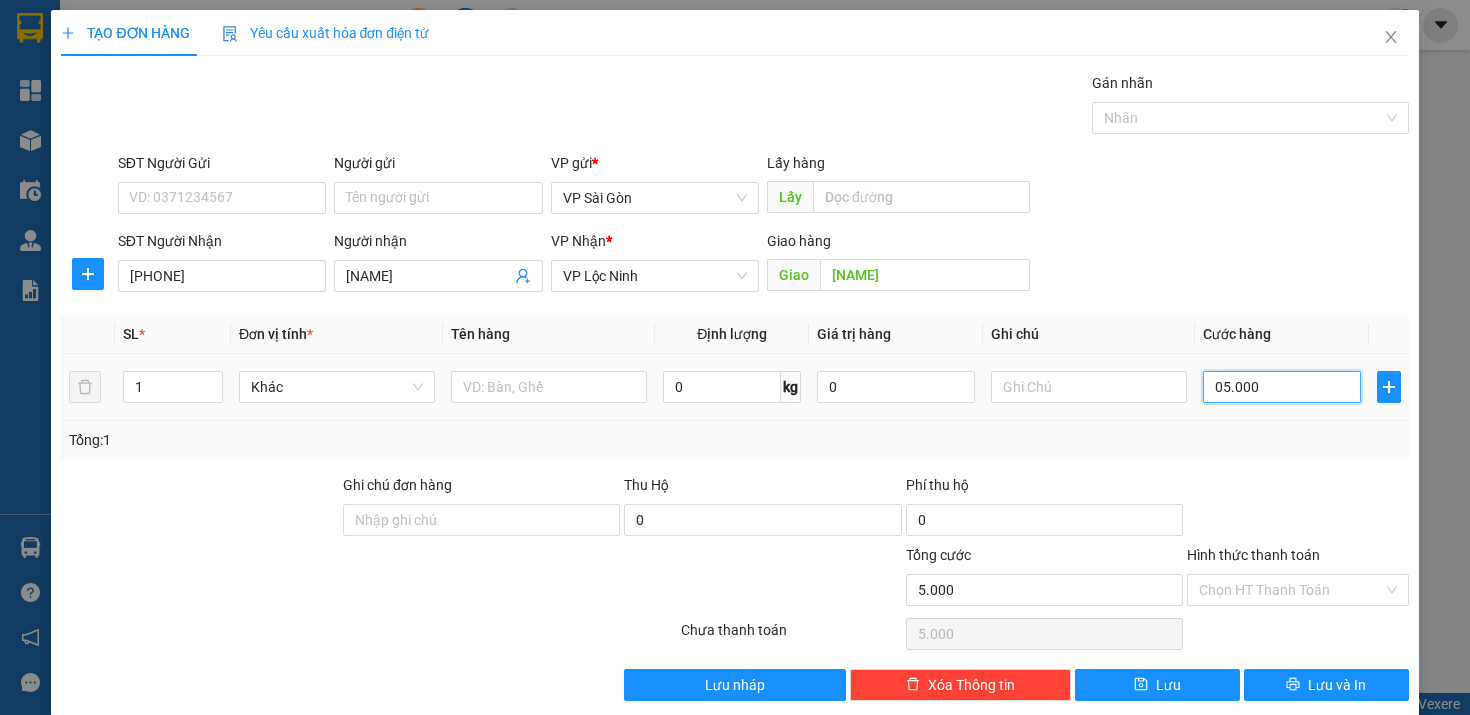 type on "500" 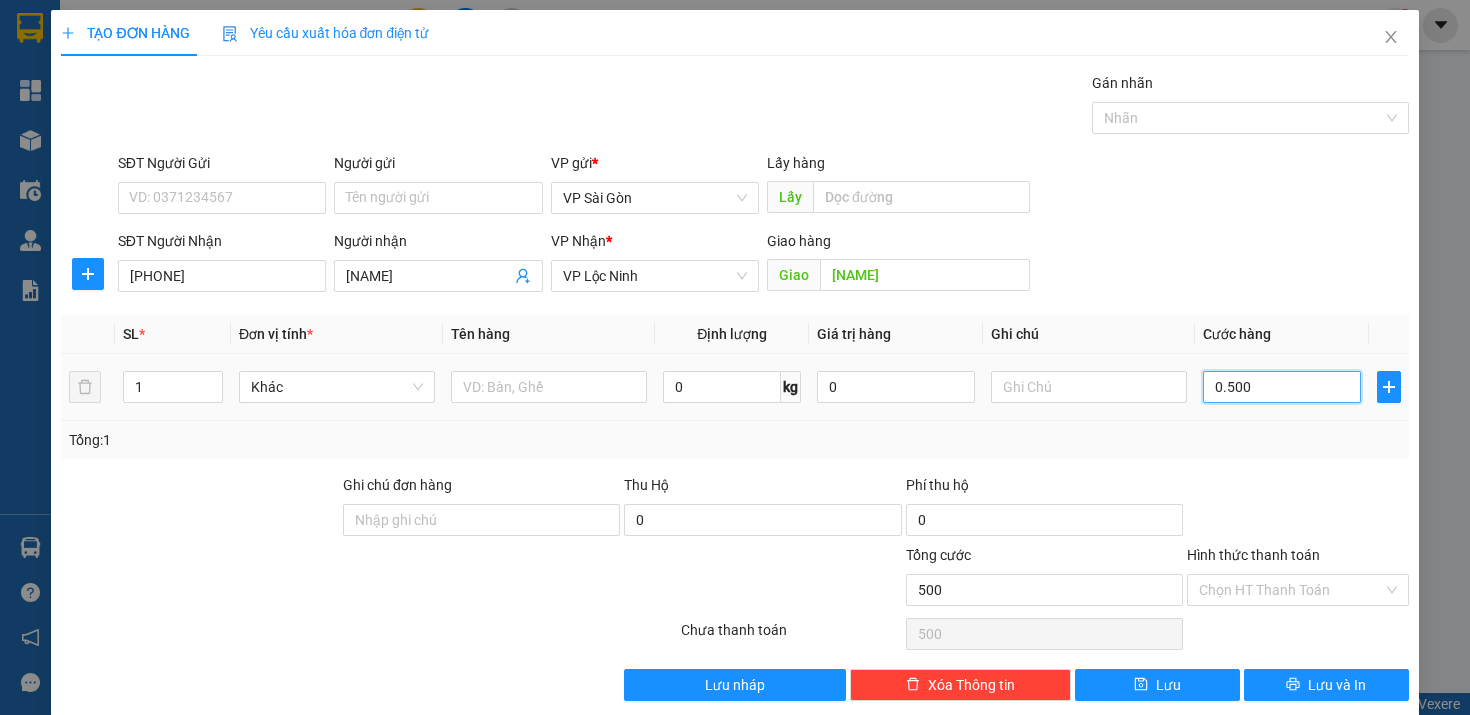 type on "50" 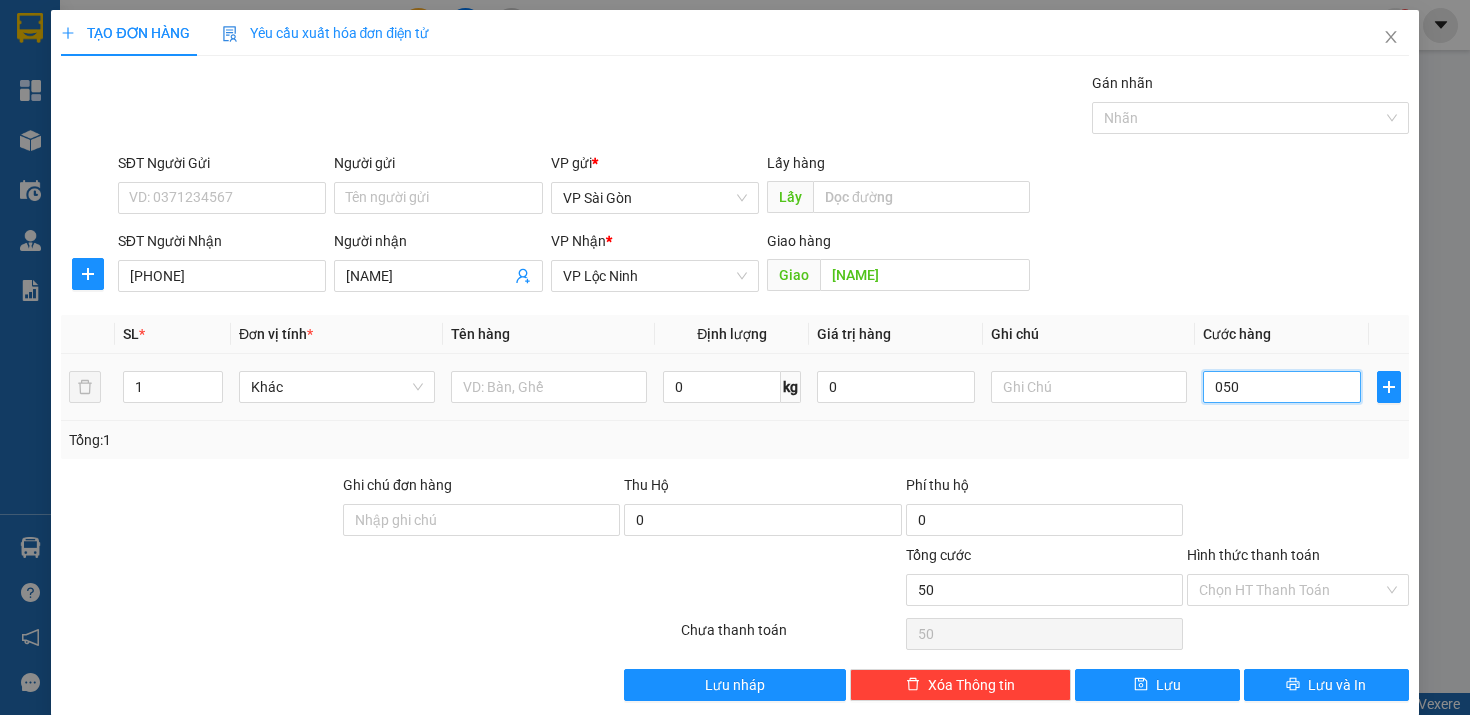 type on "5" 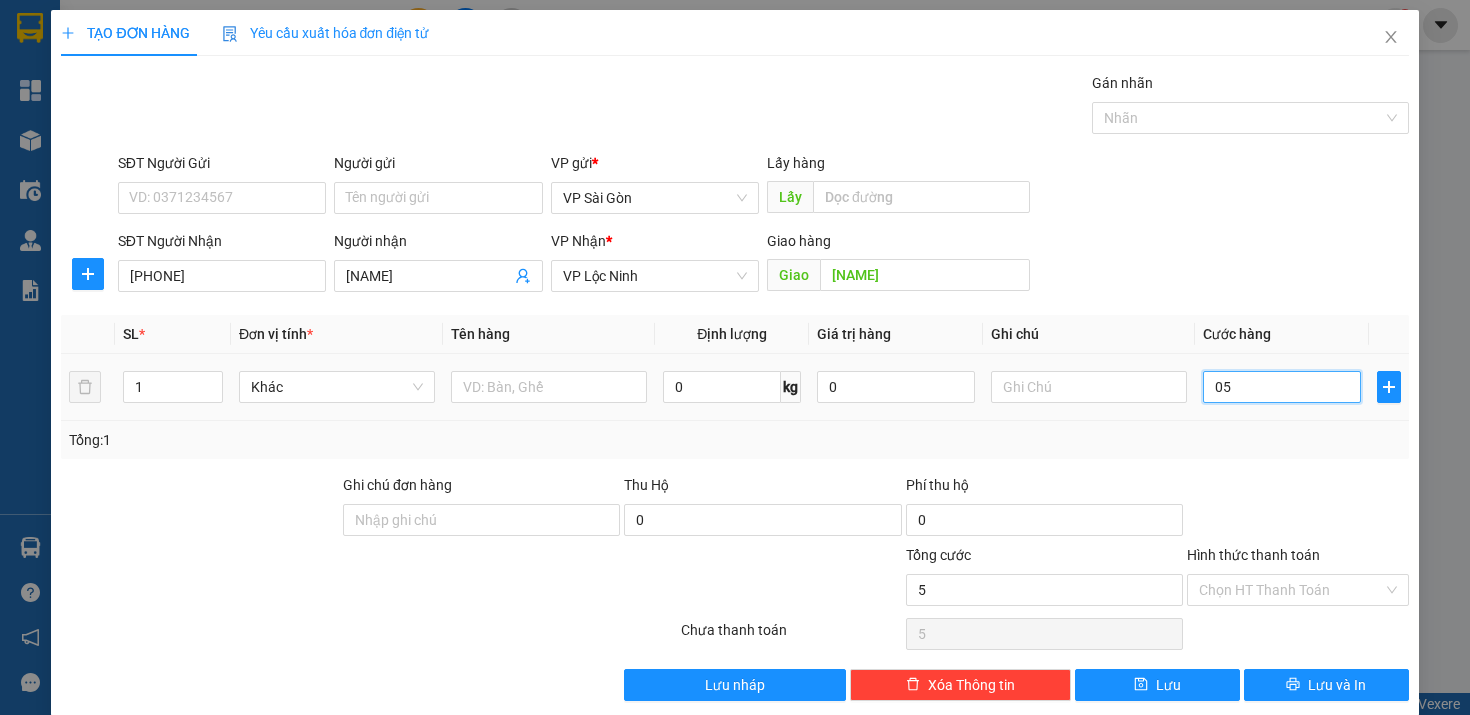 type on "0" 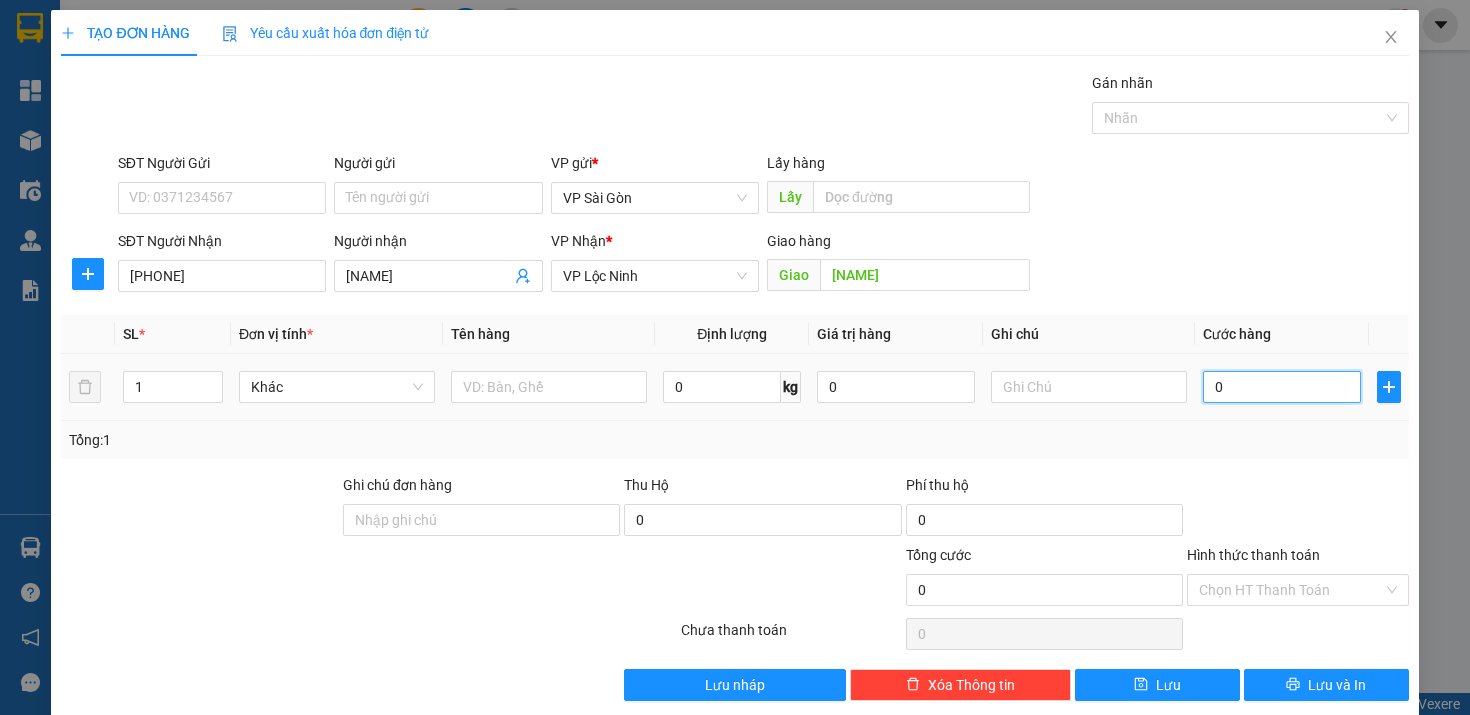 type on "0" 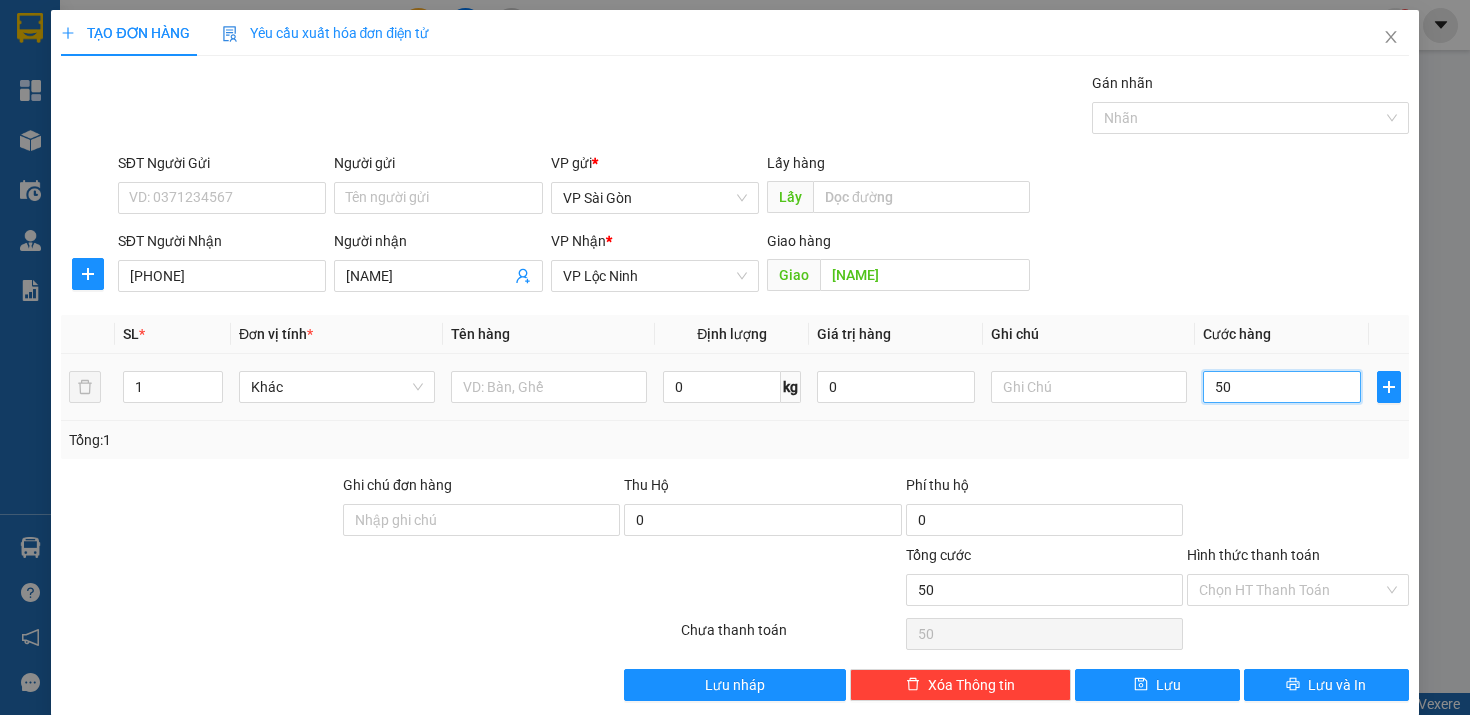 type on "500" 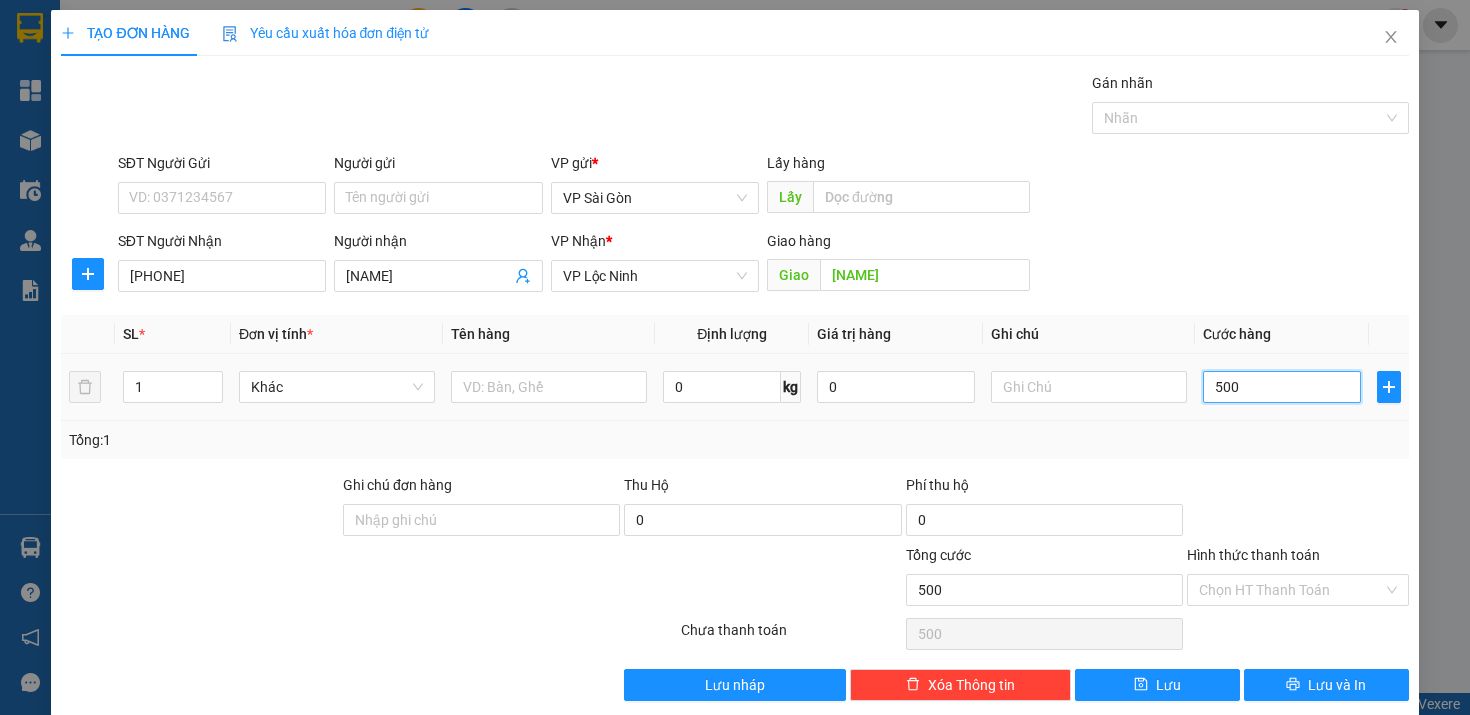 type on "5.000" 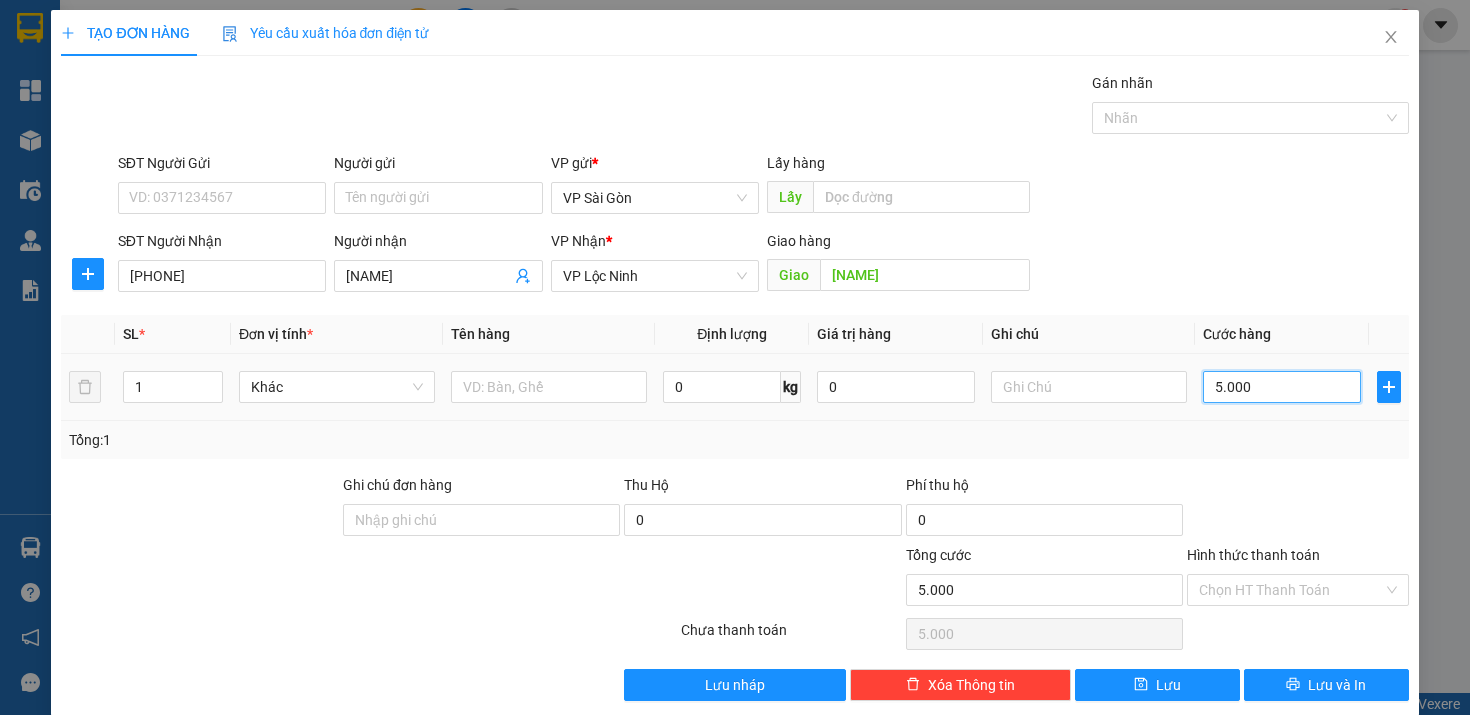 type on "50.000" 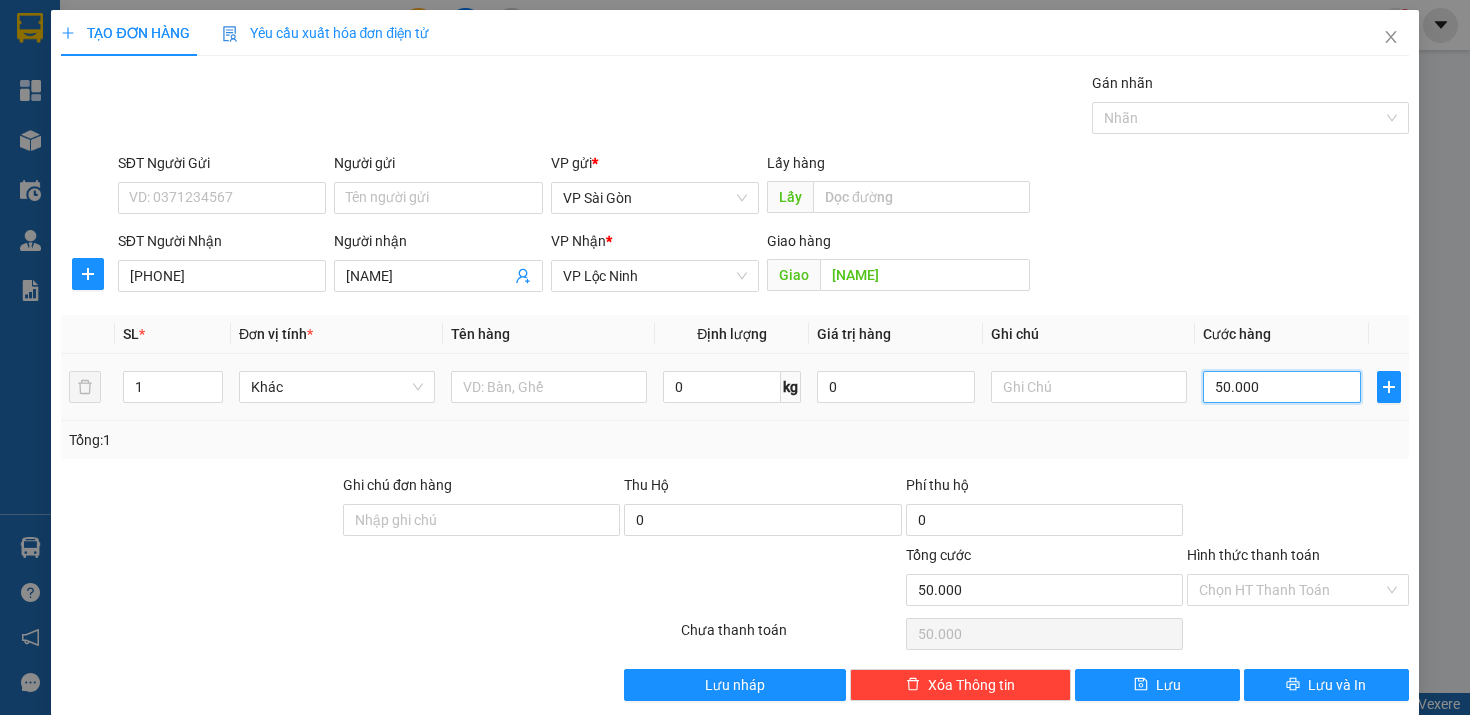 type on "500.000" 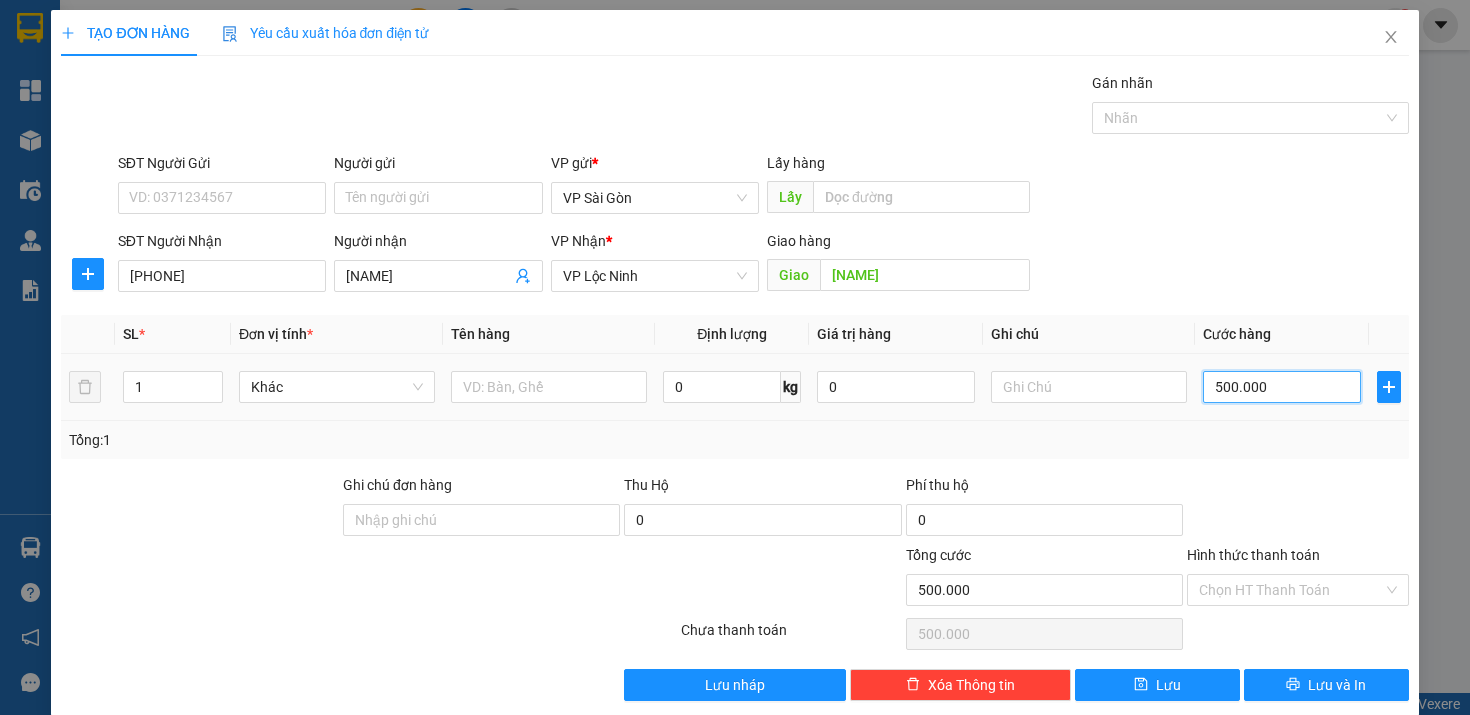 type on "50.000" 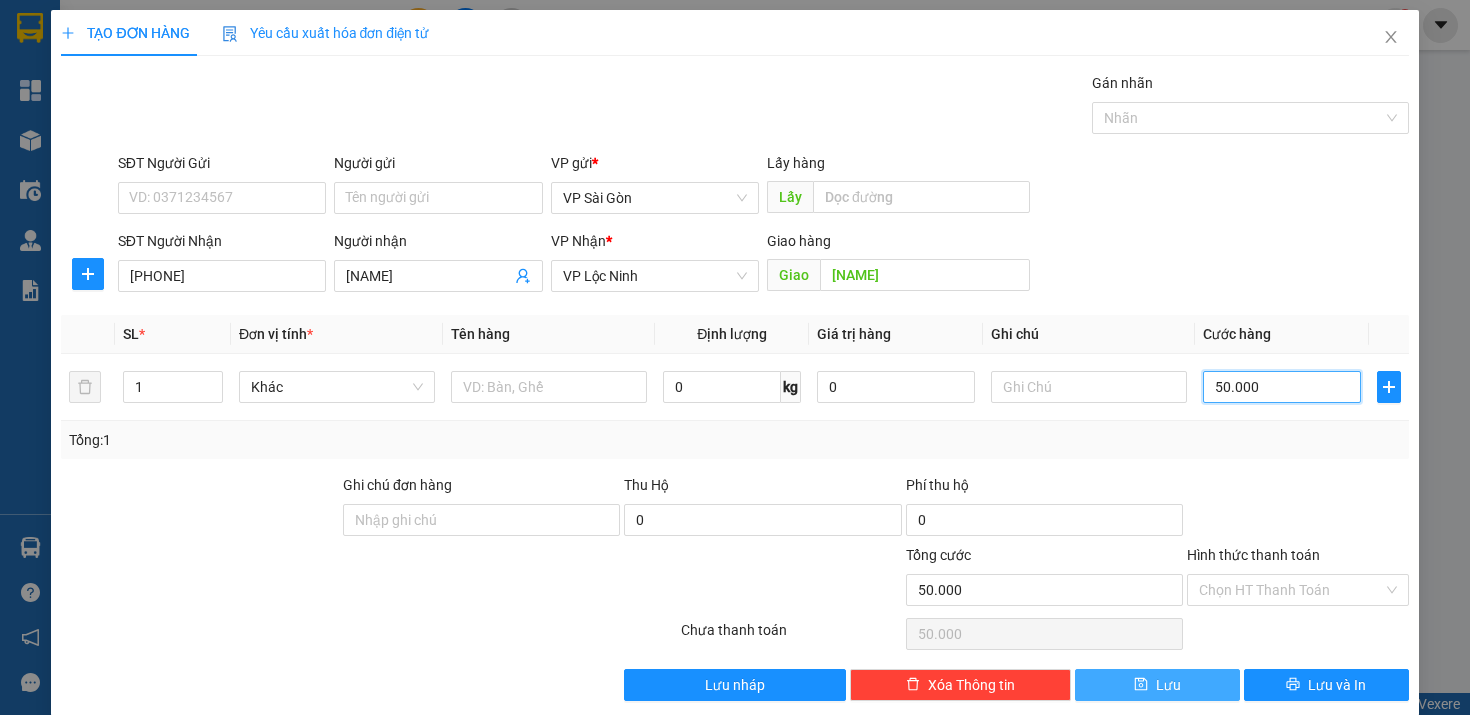type on "50.000" 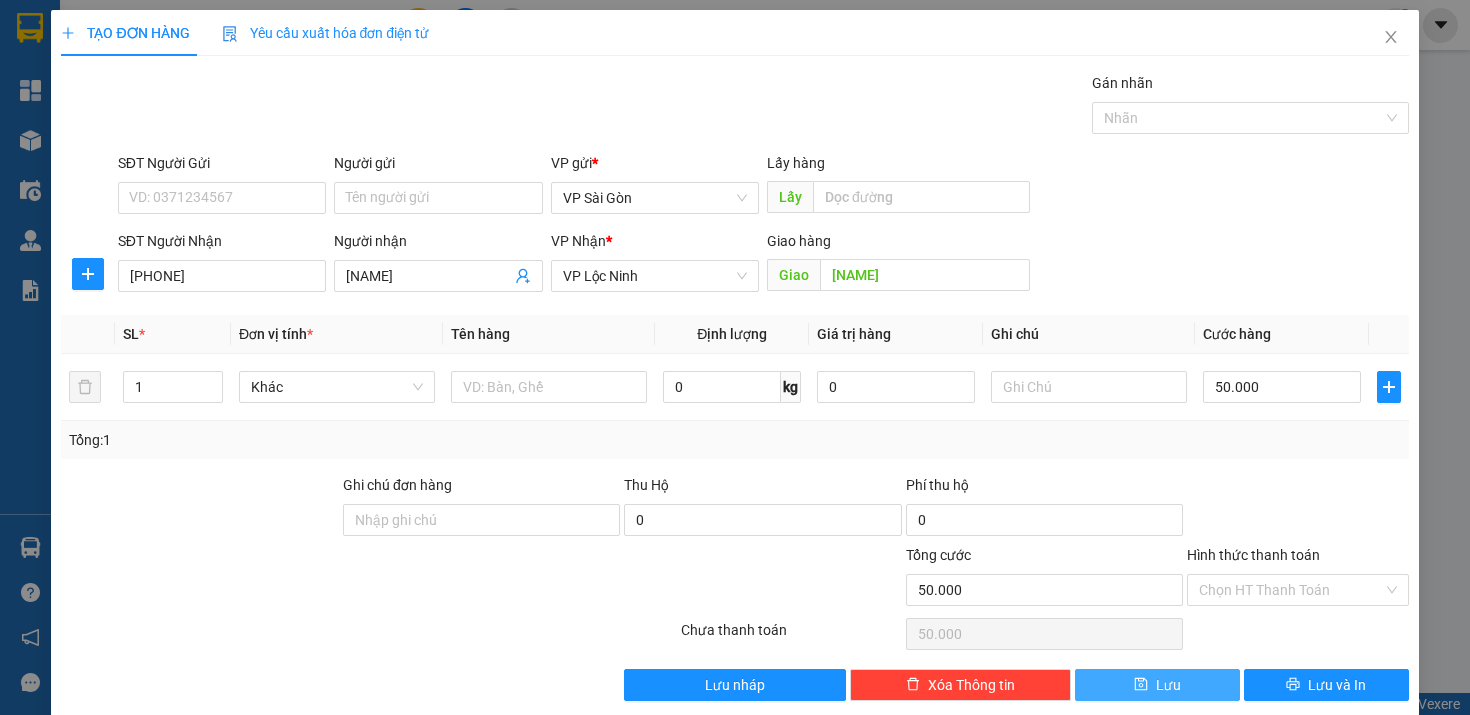 click 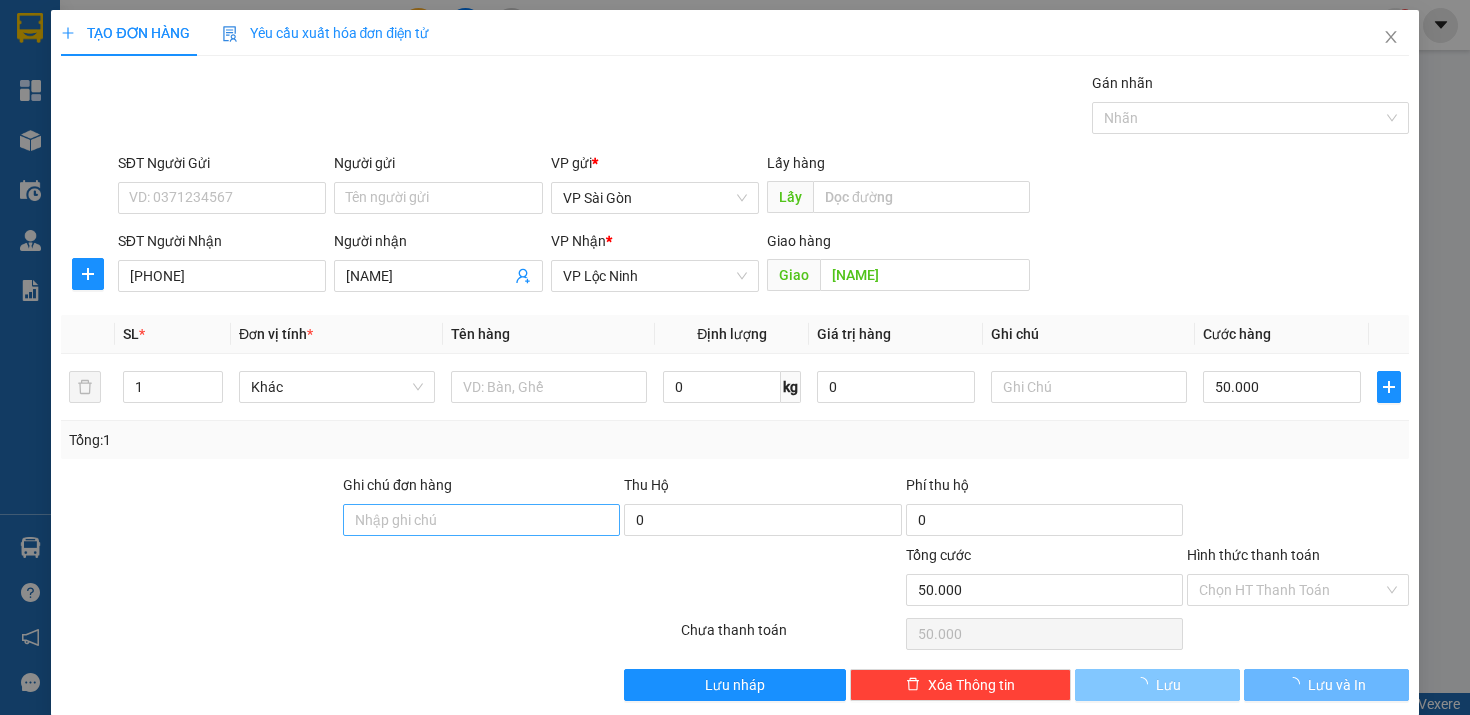 type 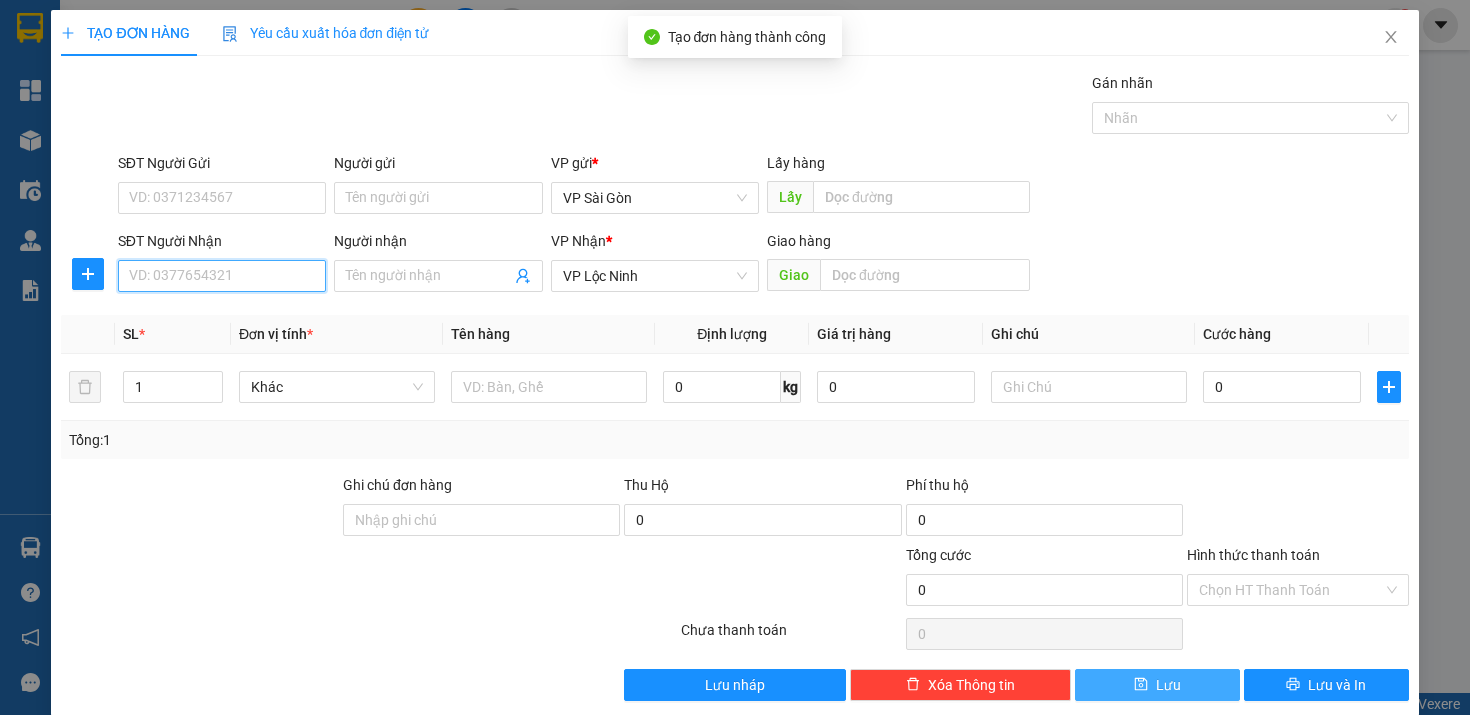 click on "SĐT Người Nhận" at bounding box center (222, 276) 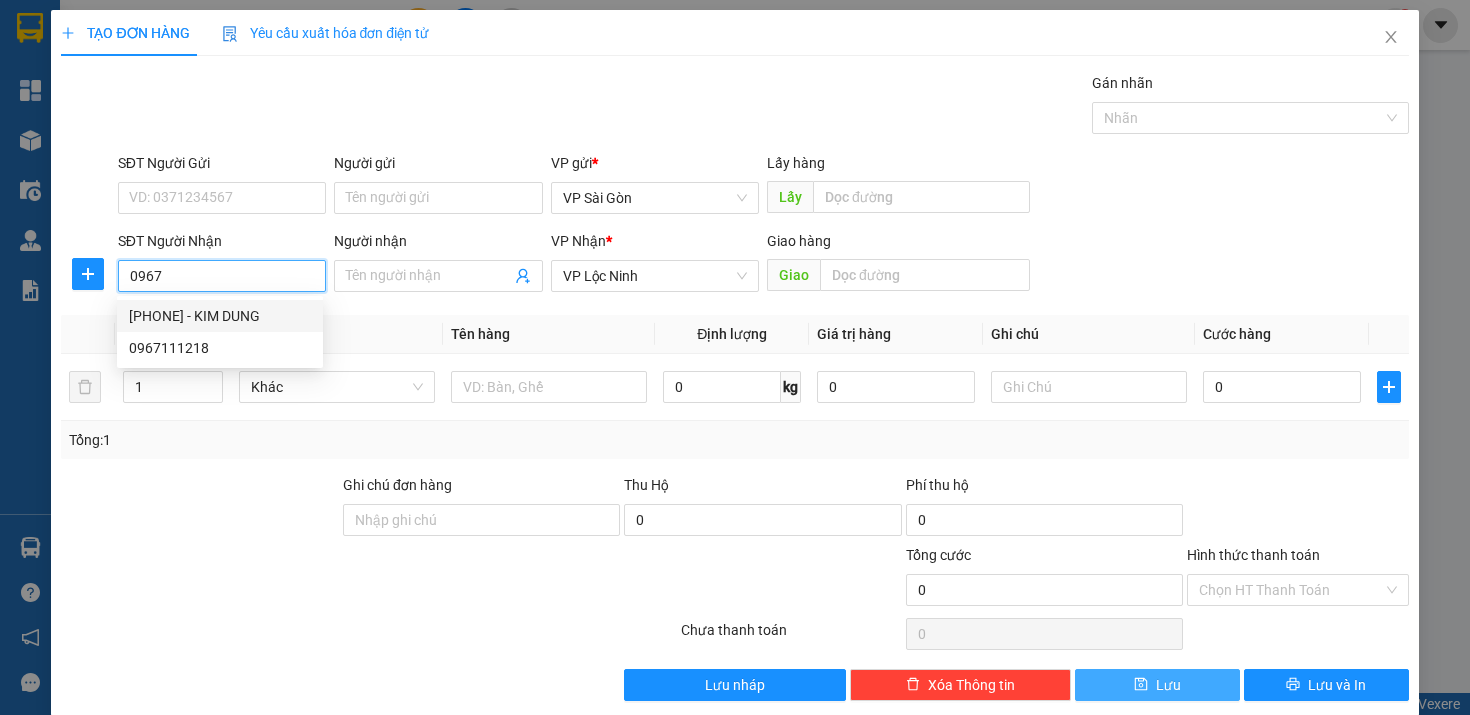 click on "[PHONE] - KIM DUNG" at bounding box center [220, 316] 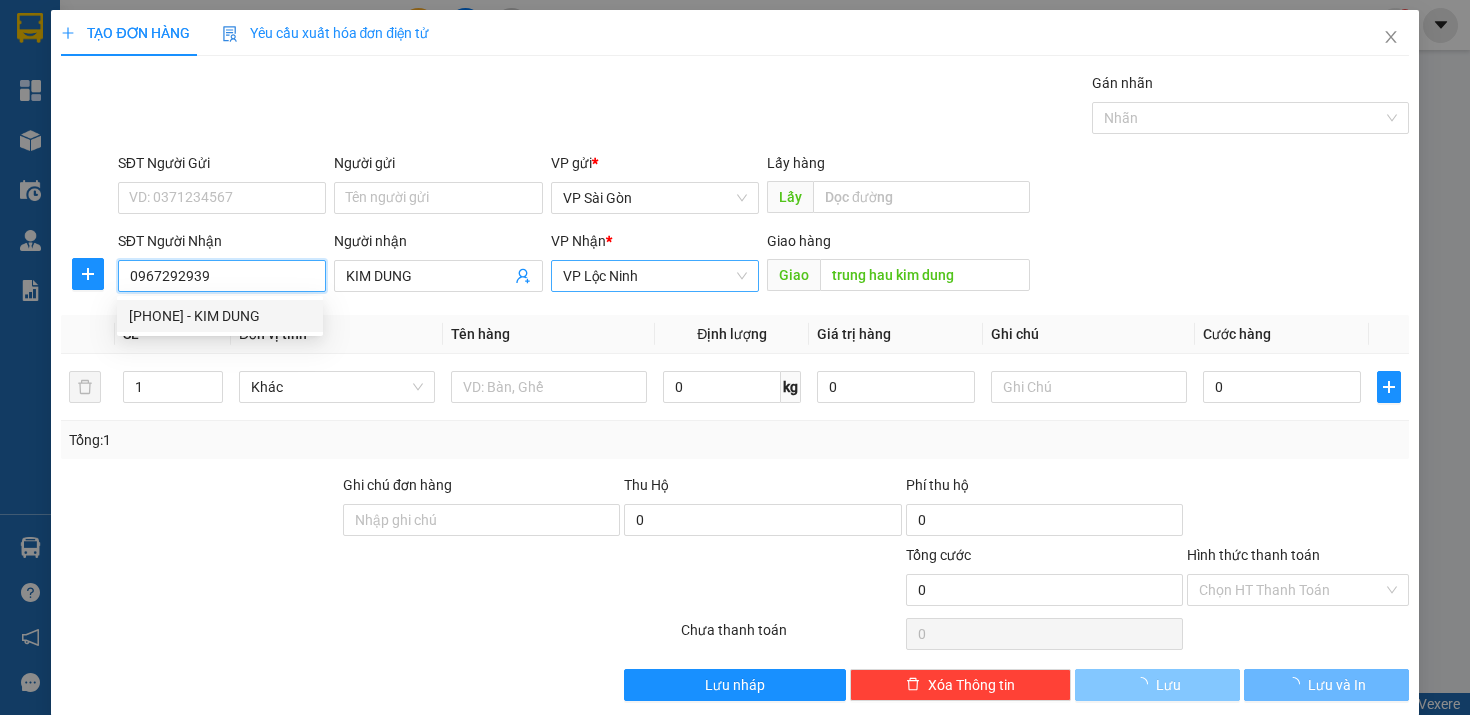 type on "50.000" 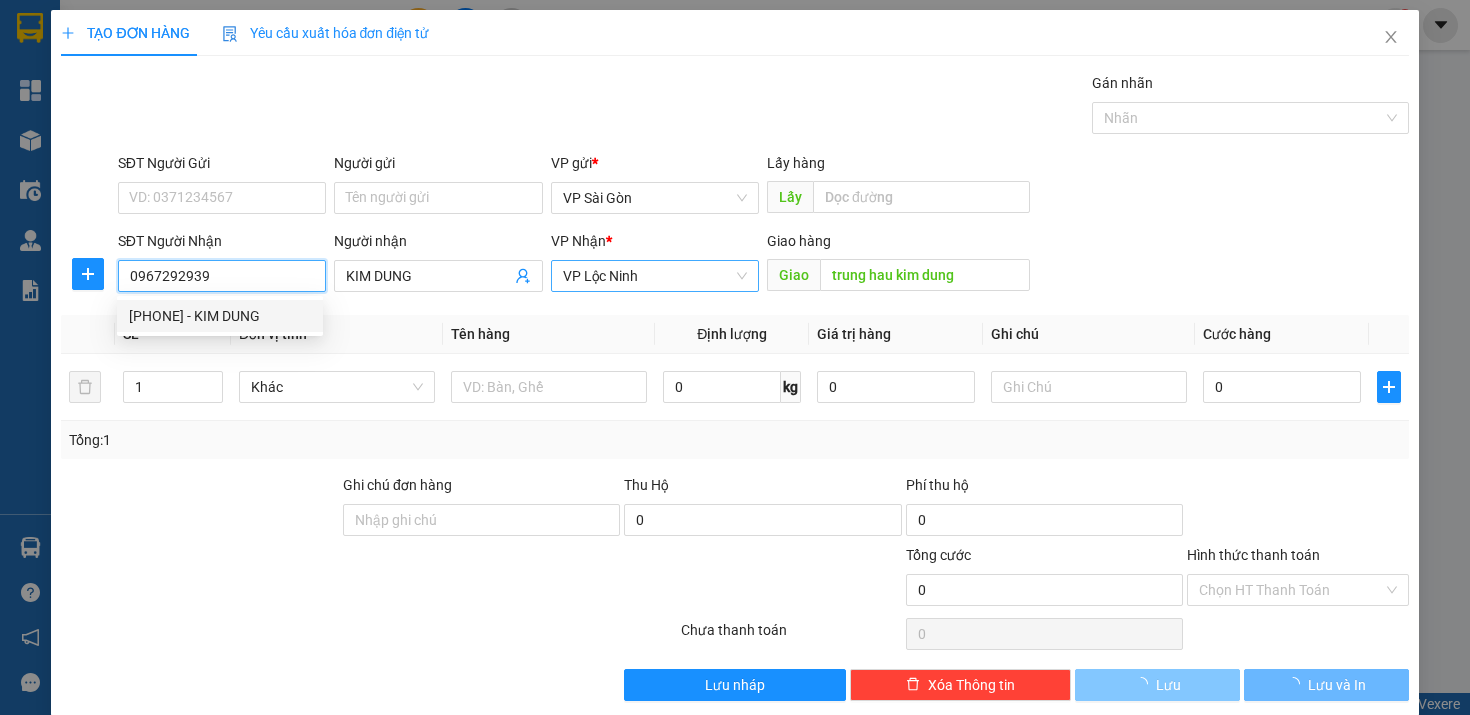 type on "50.000" 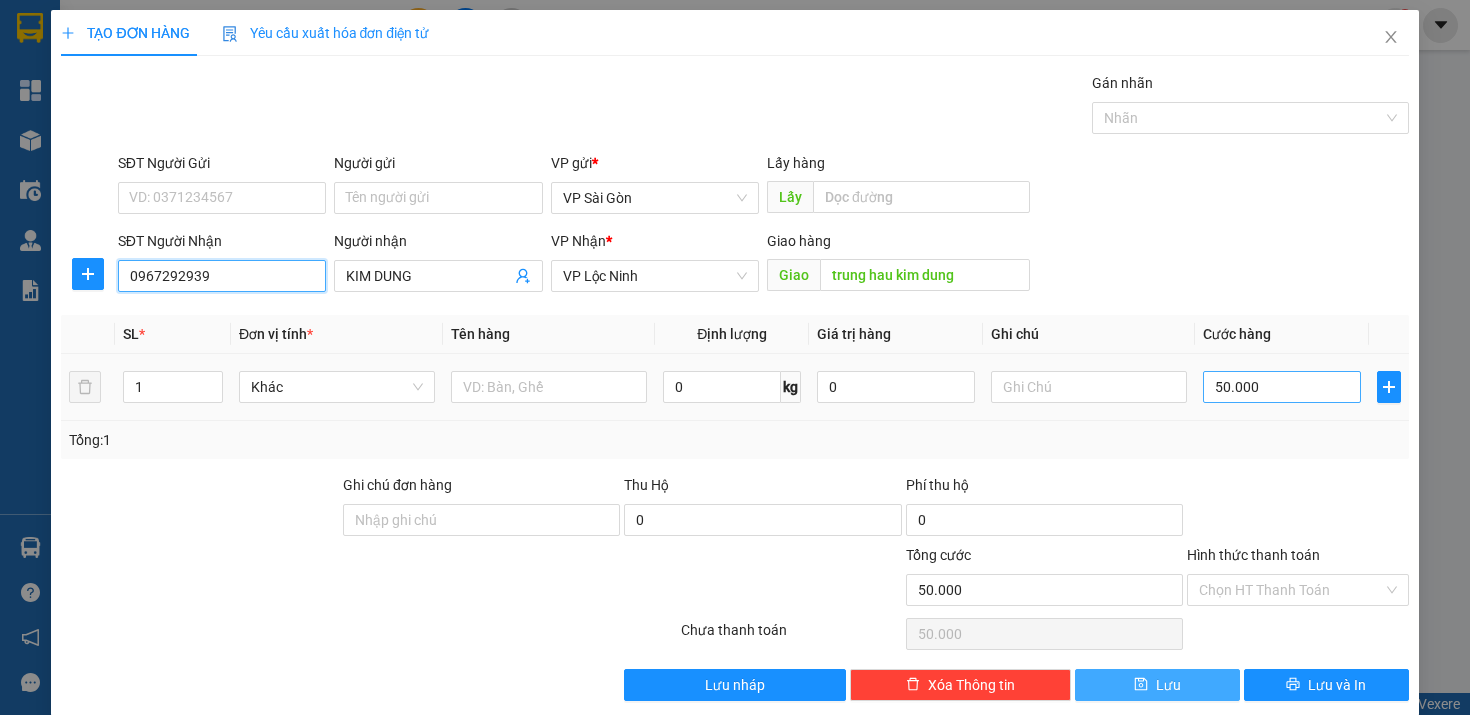 type on "0967292939" 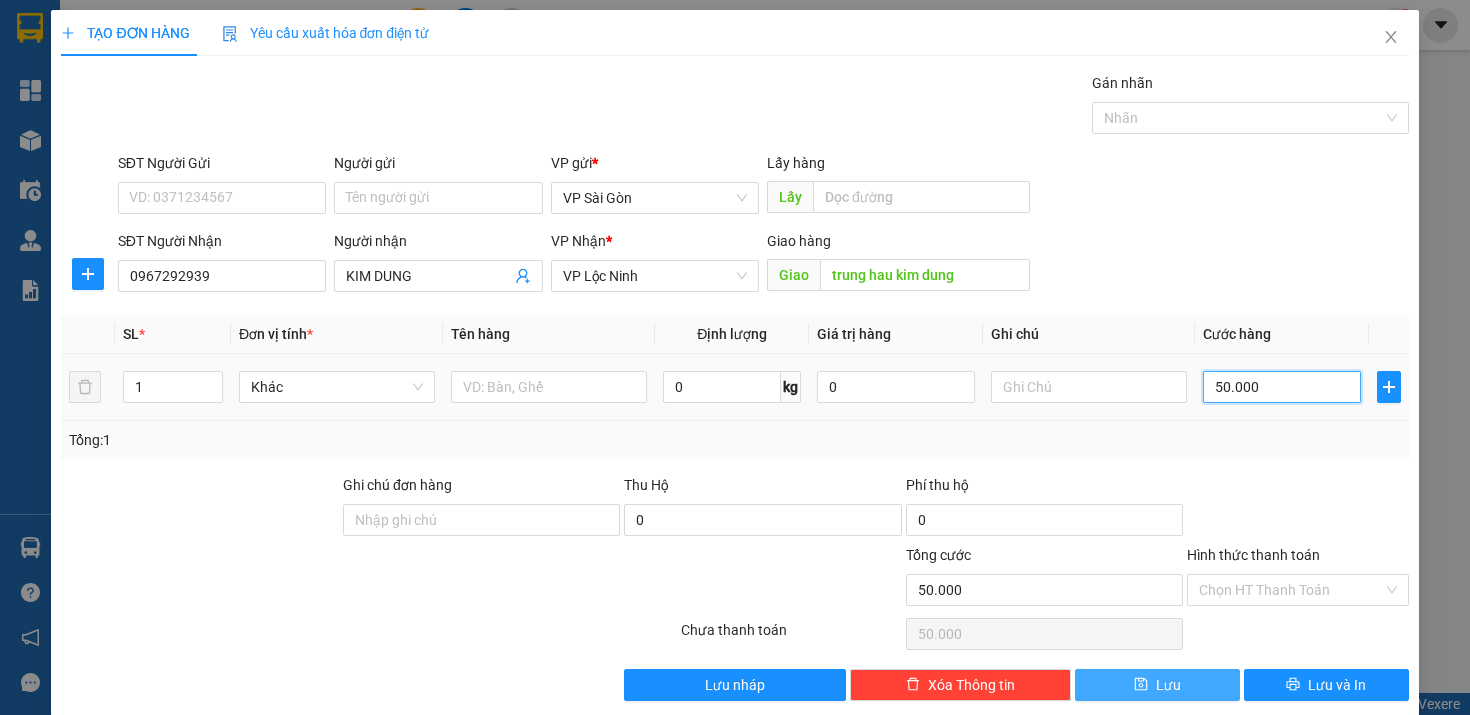 click on "50.000" at bounding box center (1282, 387) 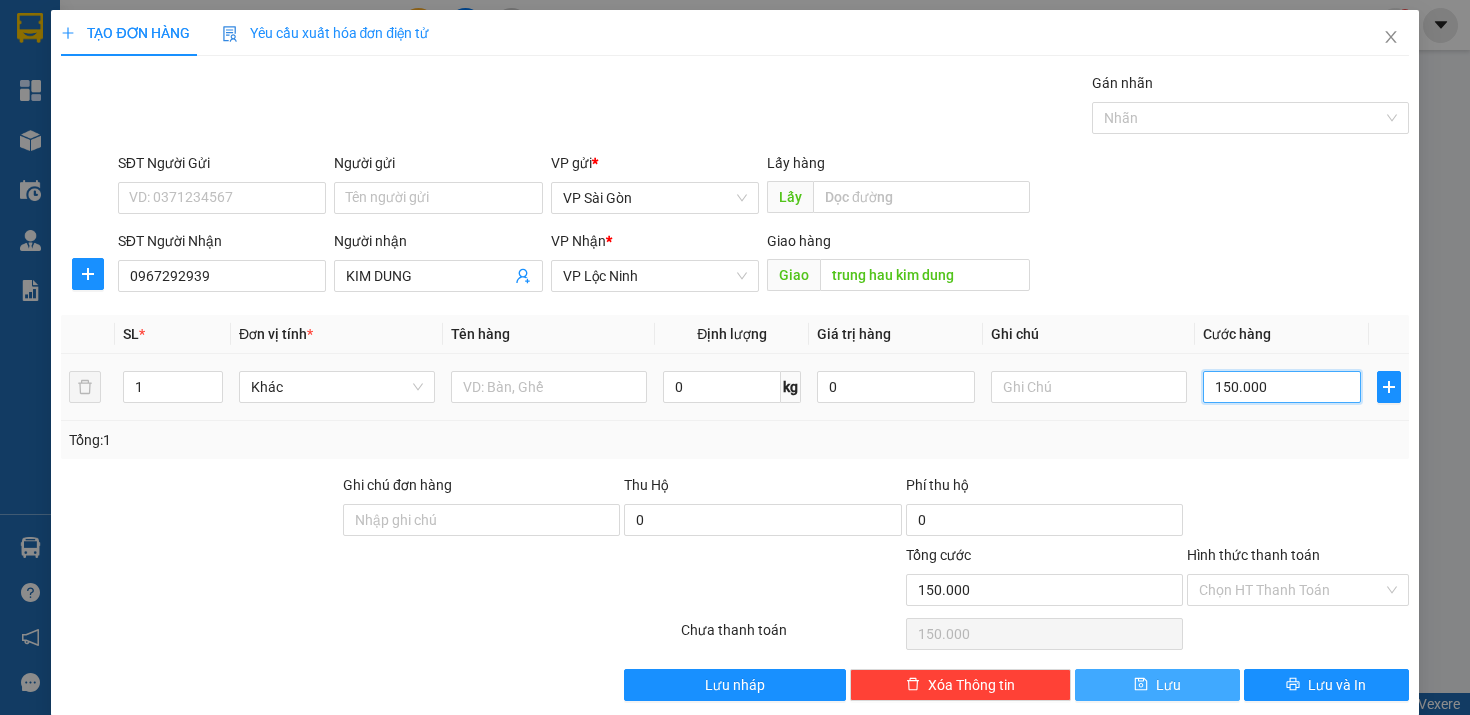 type on "10.000" 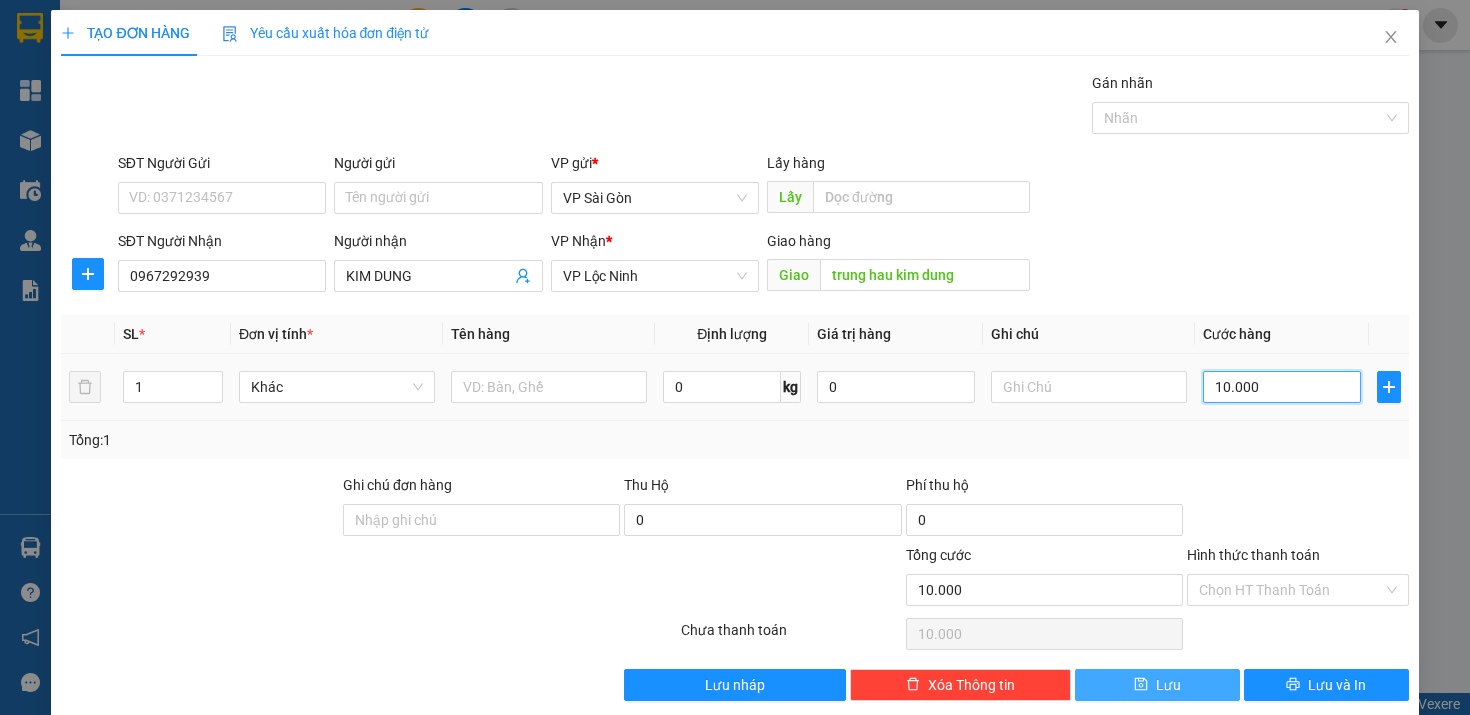 type on "100.000" 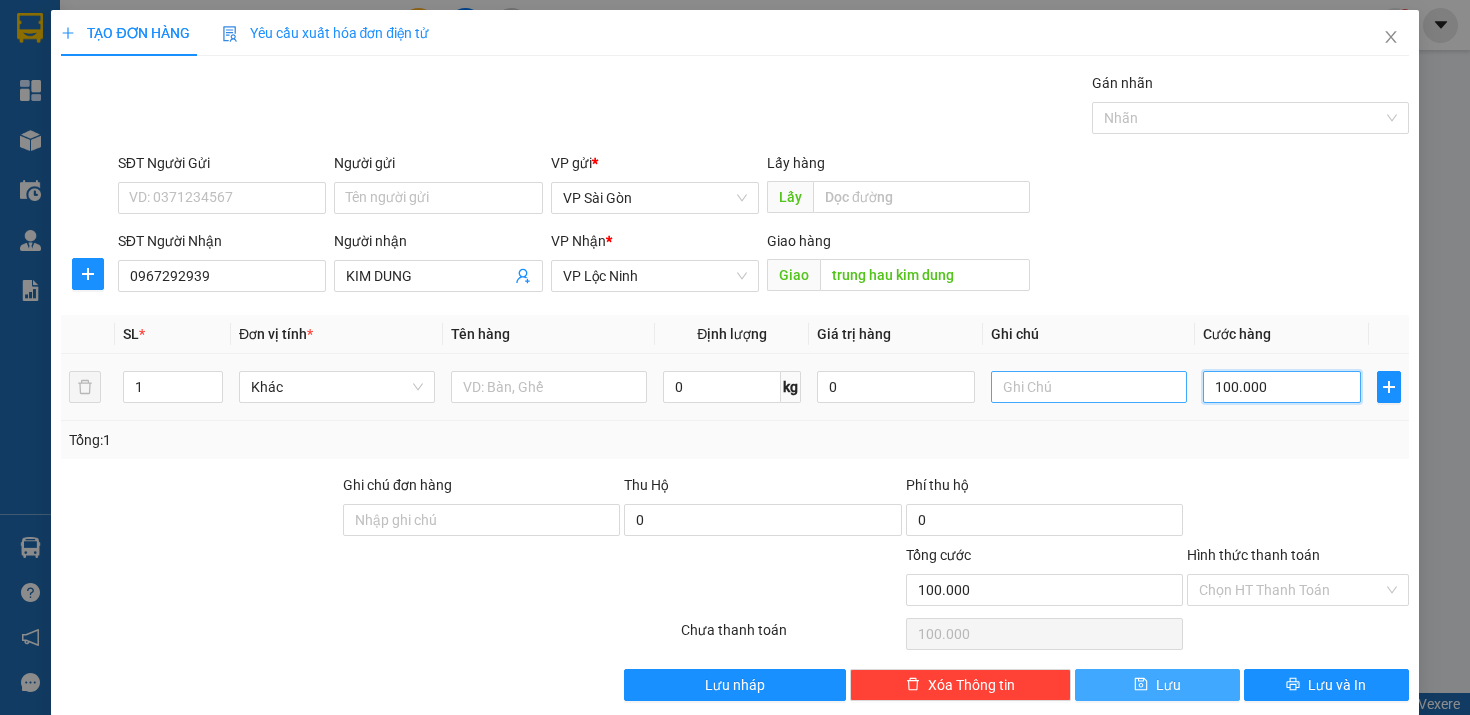 type on "100.000" 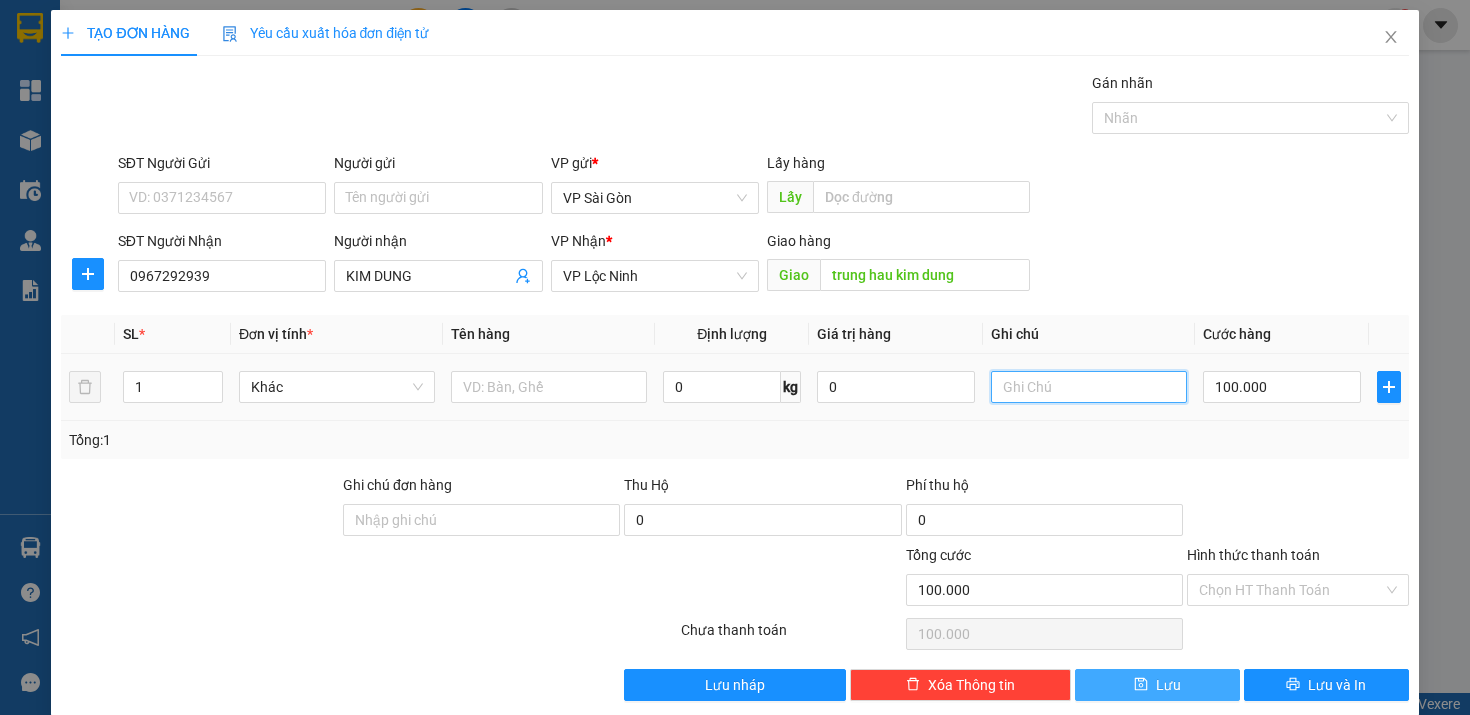 click at bounding box center [1089, 387] 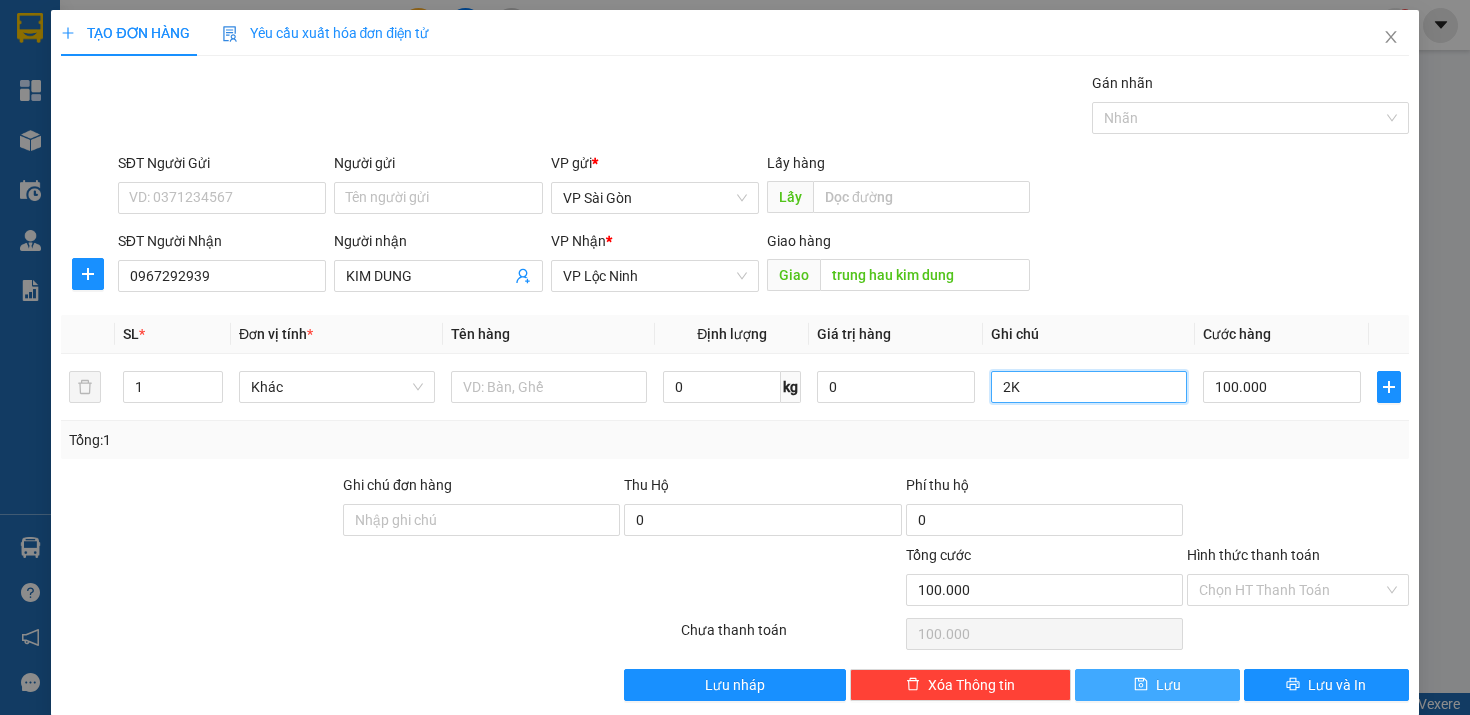 type on "2K" 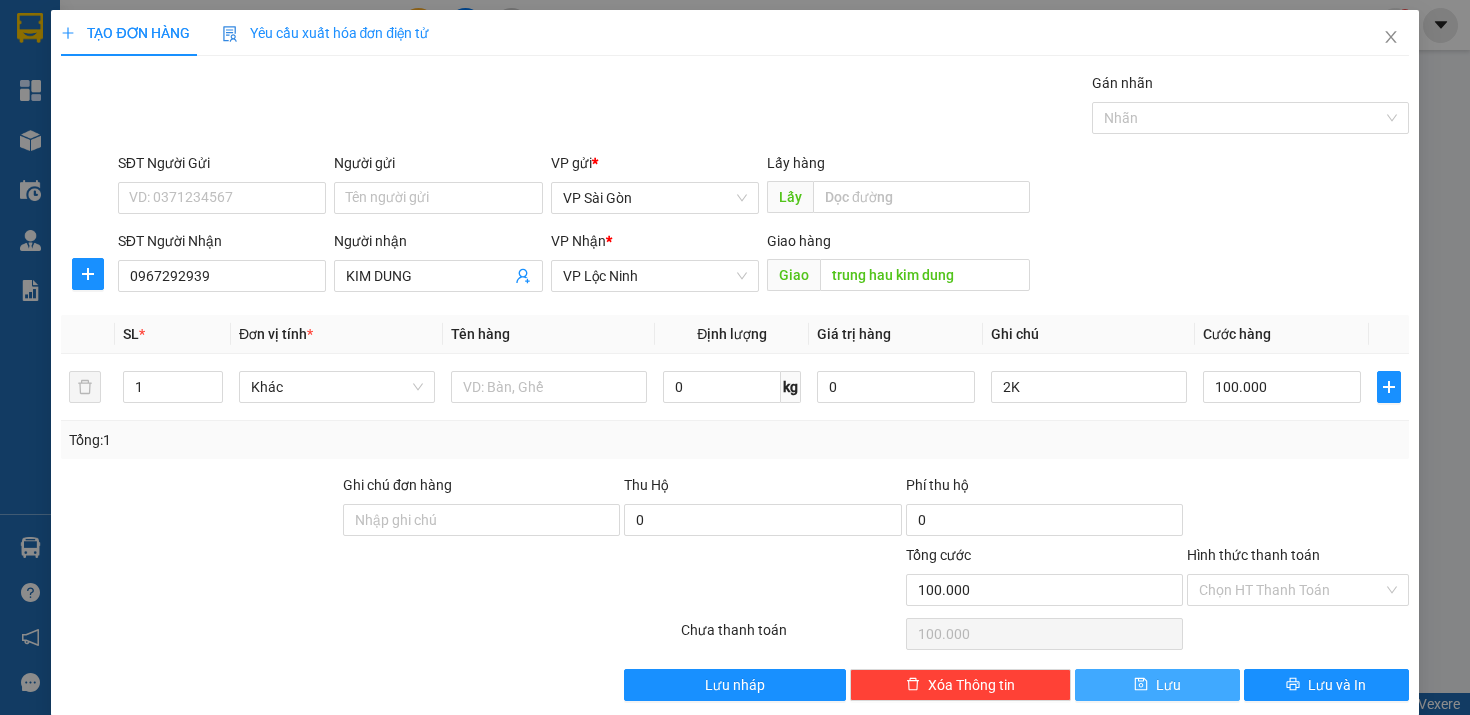 click 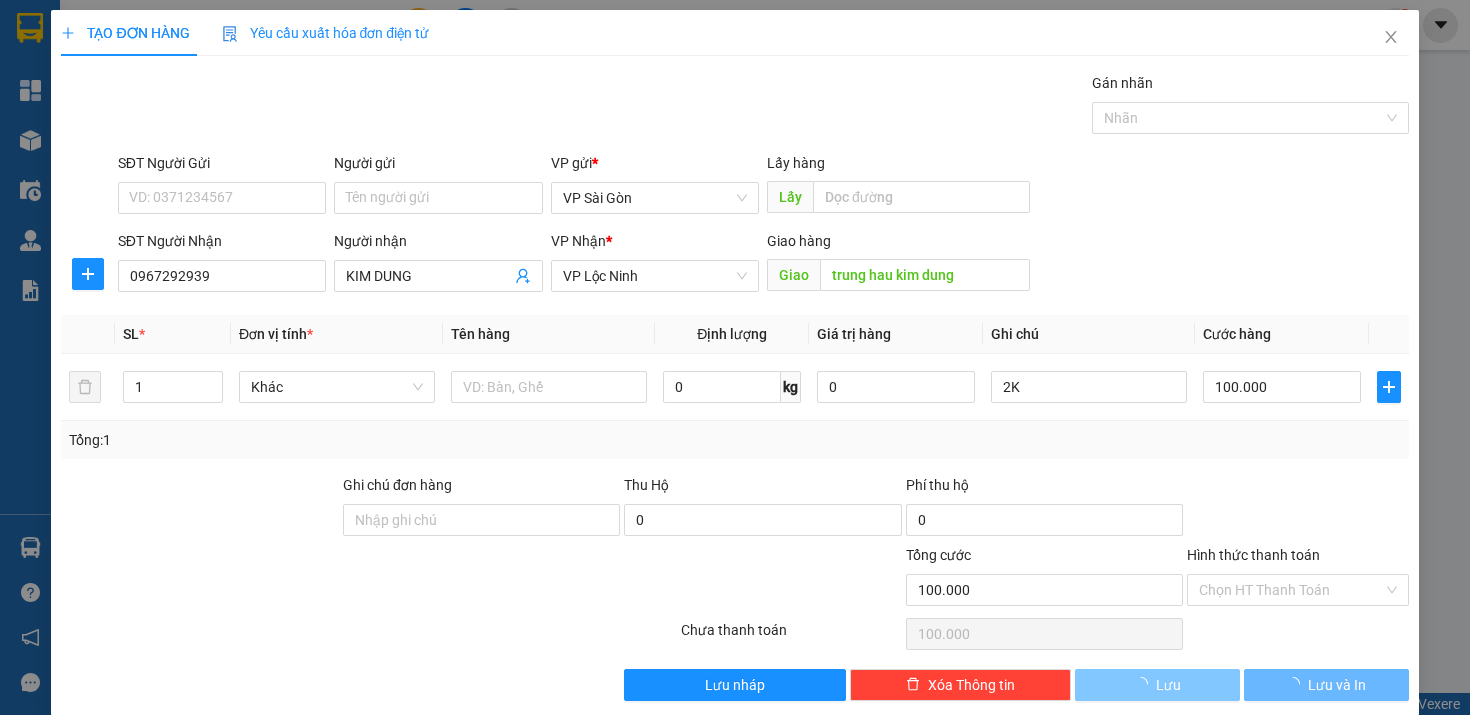 type 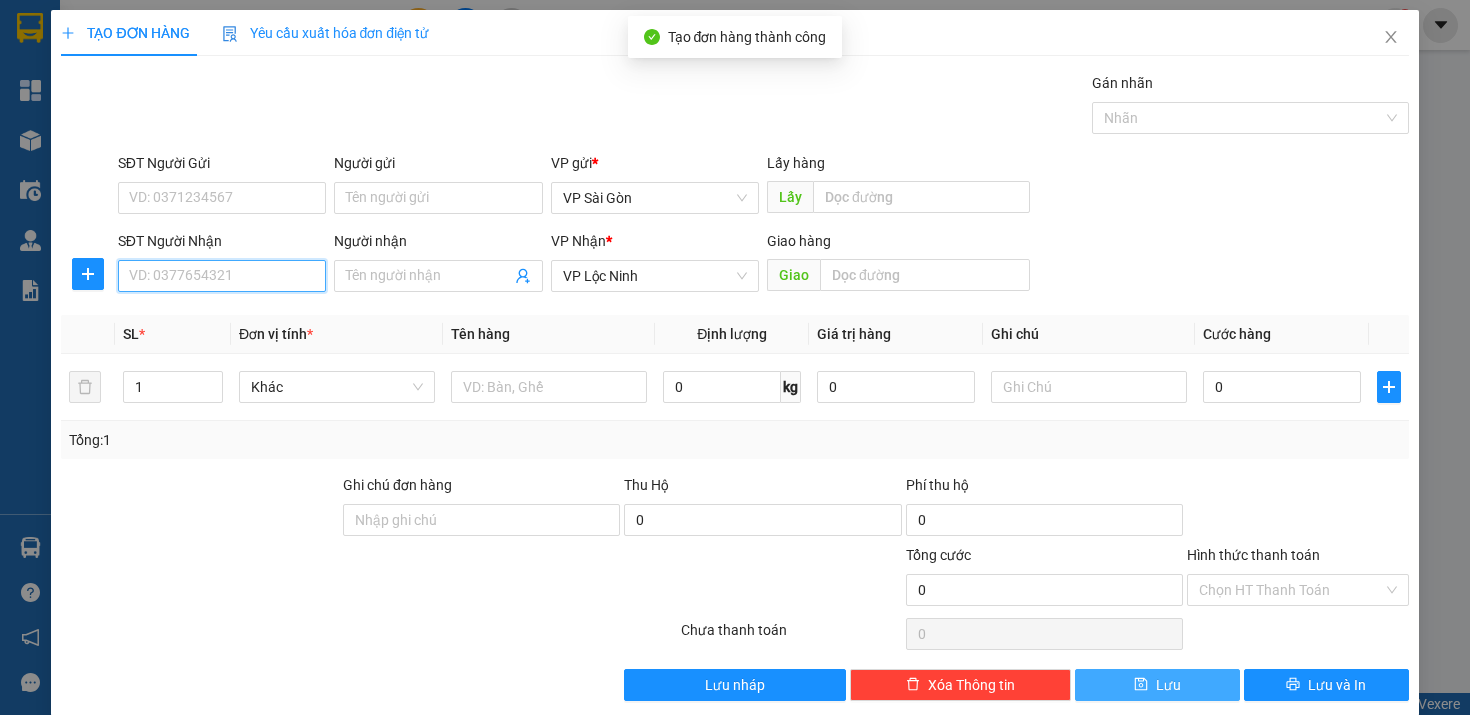 click on "SĐT Người Nhận" at bounding box center (222, 276) 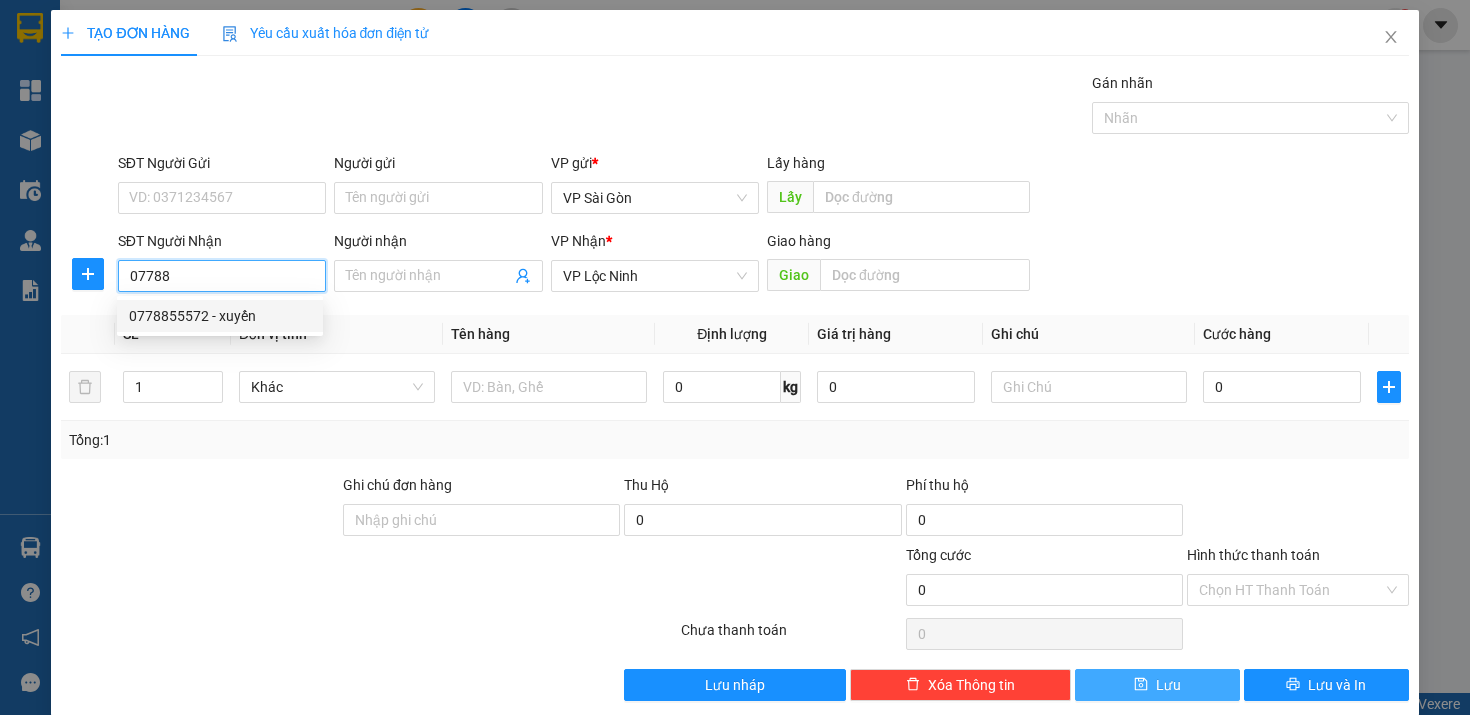click on "0778855572 - xuyến" at bounding box center [220, 316] 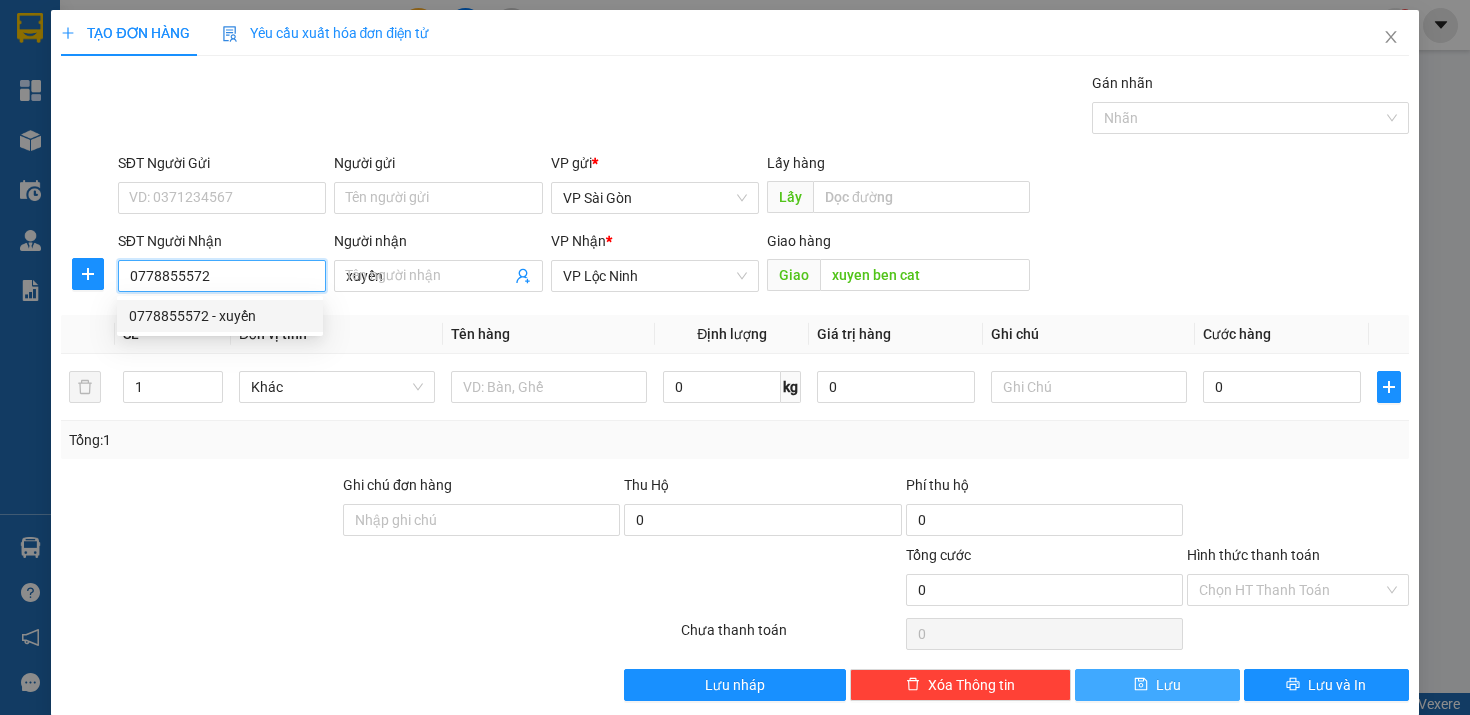 type on "30.000" 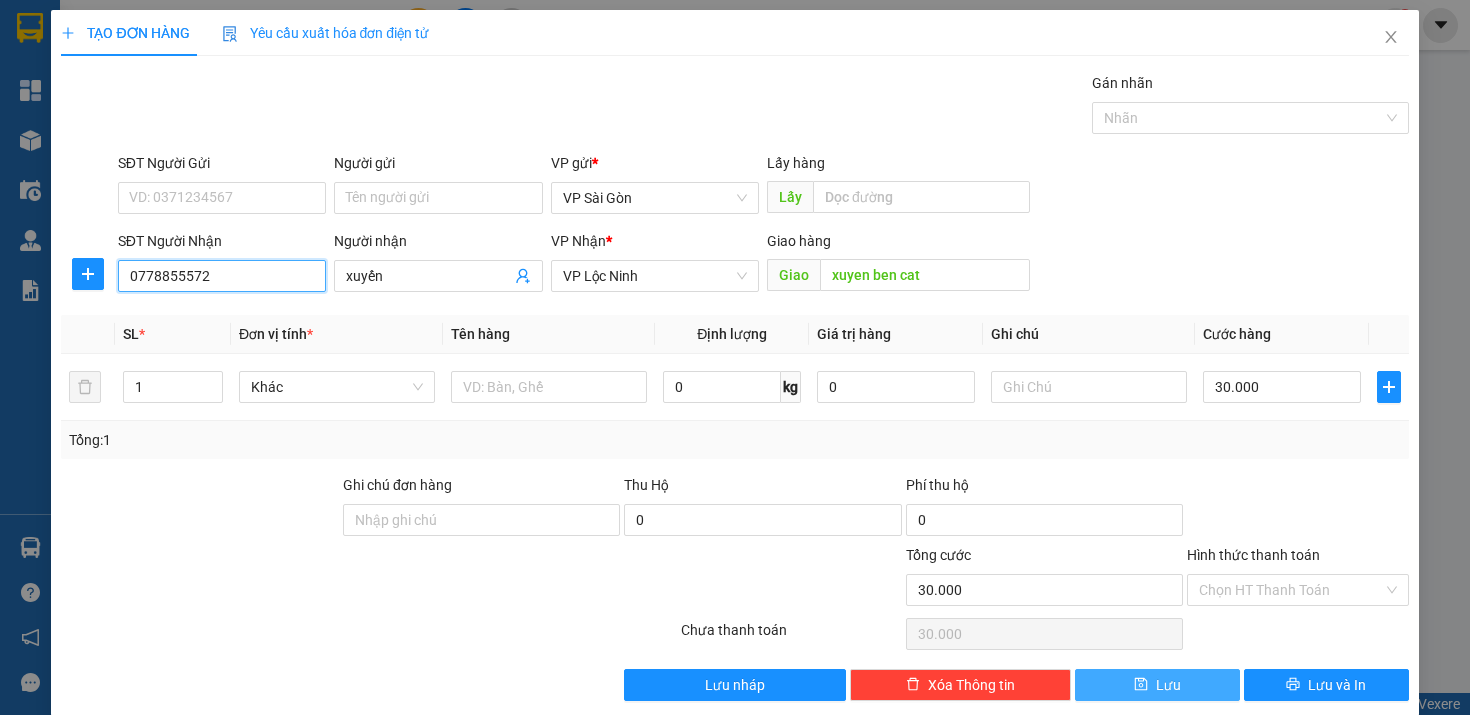 type on "0778855572" 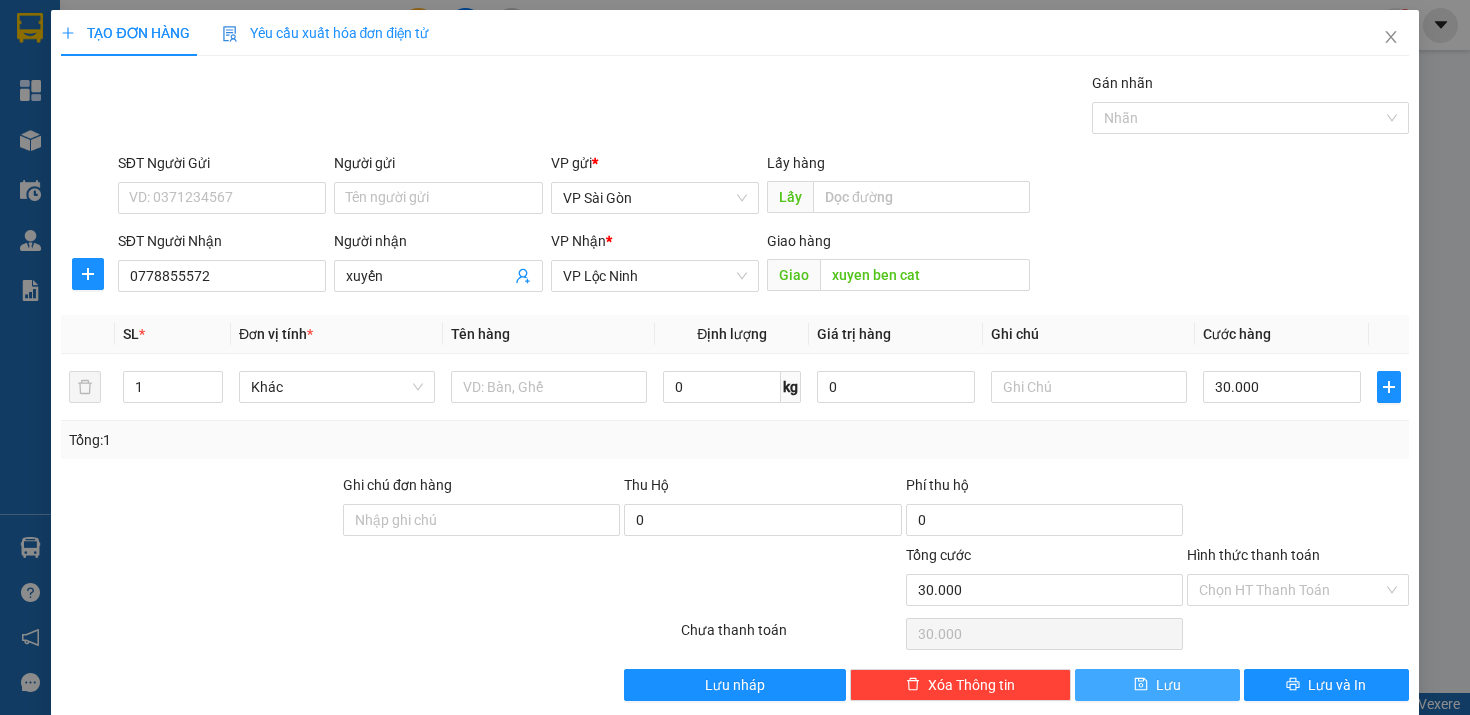 click on "Lưu" at bounding box center [1157, 685] 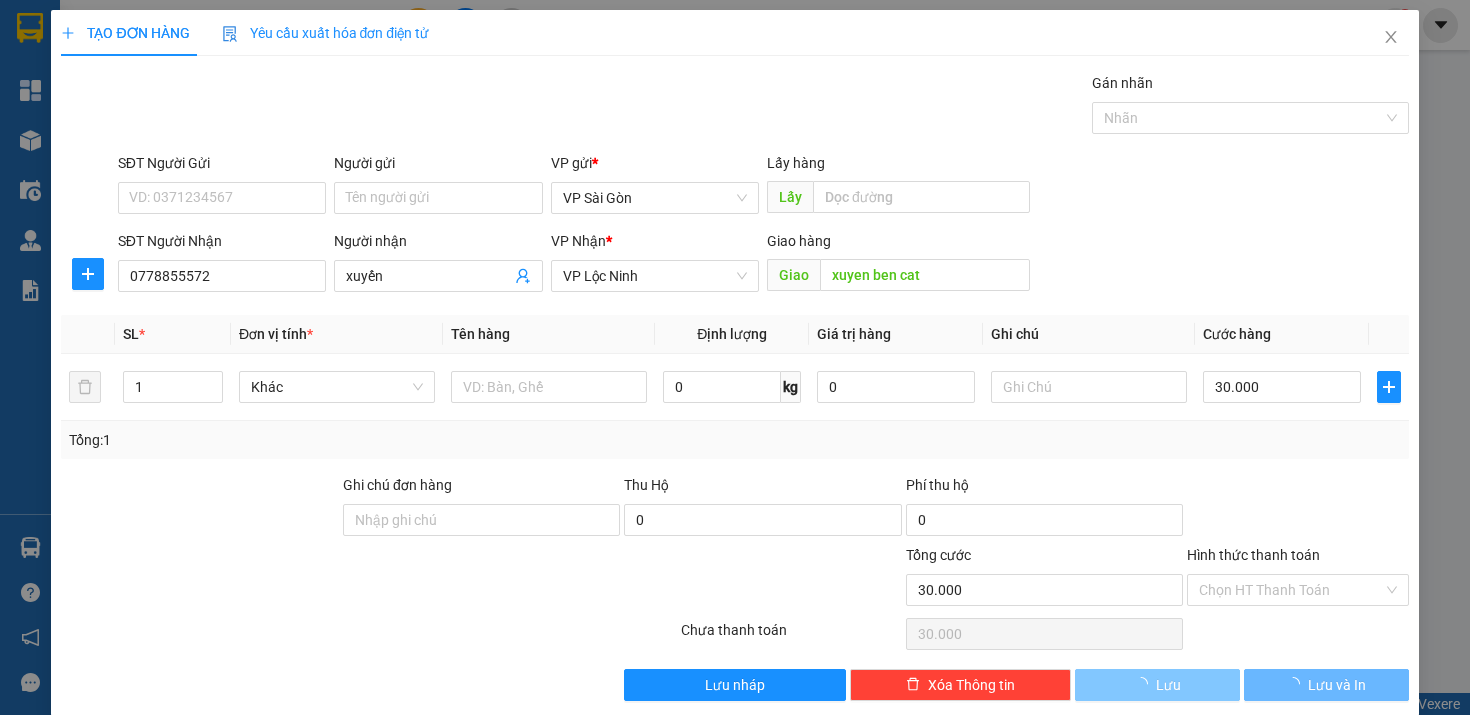 type 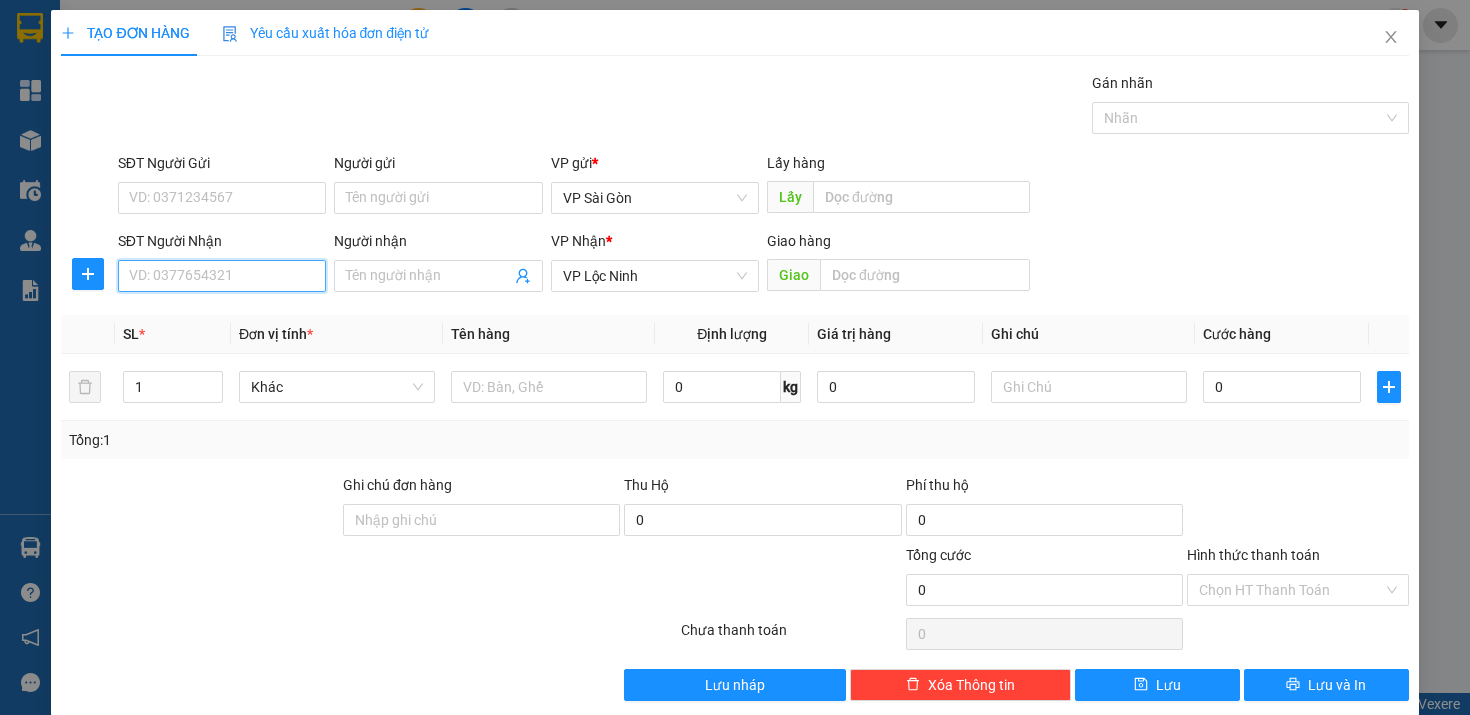 click on "SĐT Người Nhận" at bounding box center (222, 276) 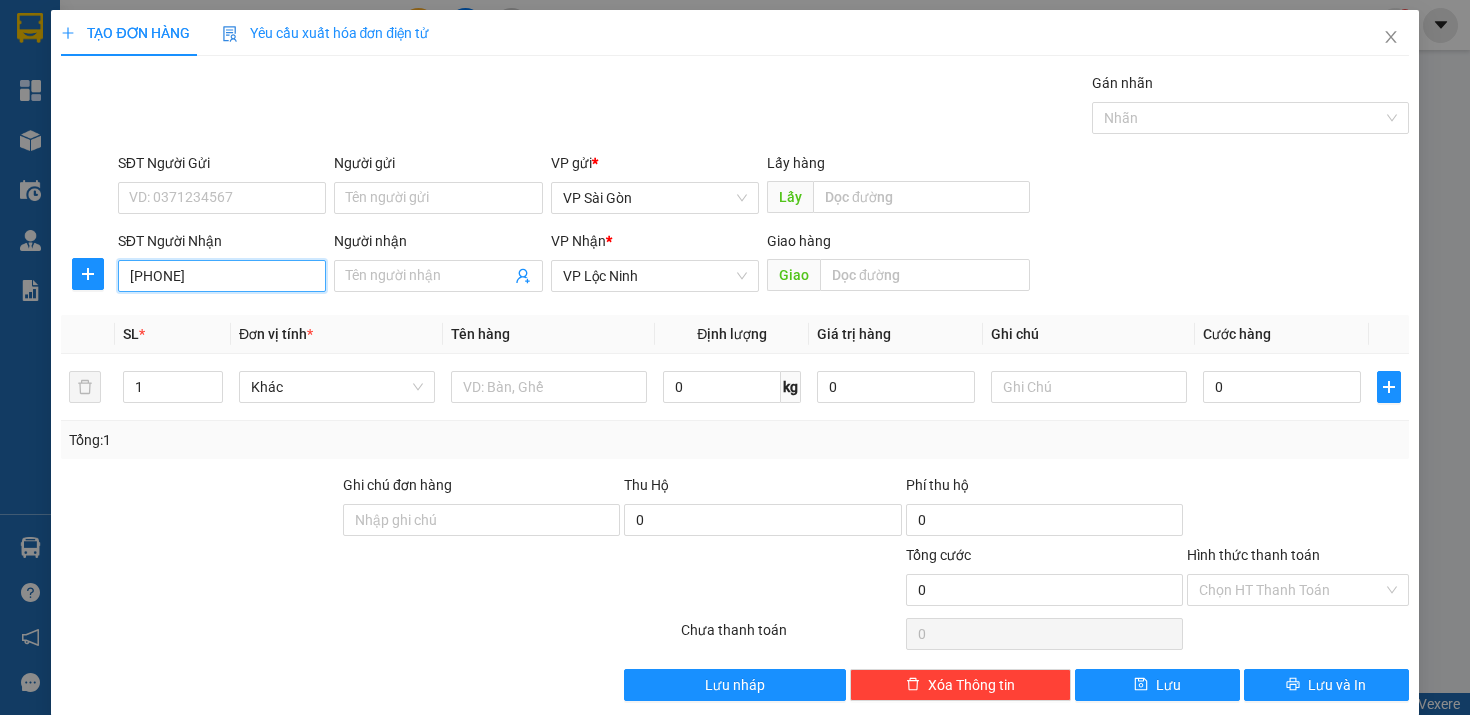 click on "[PHONE]" at bounding box center (222, 276) 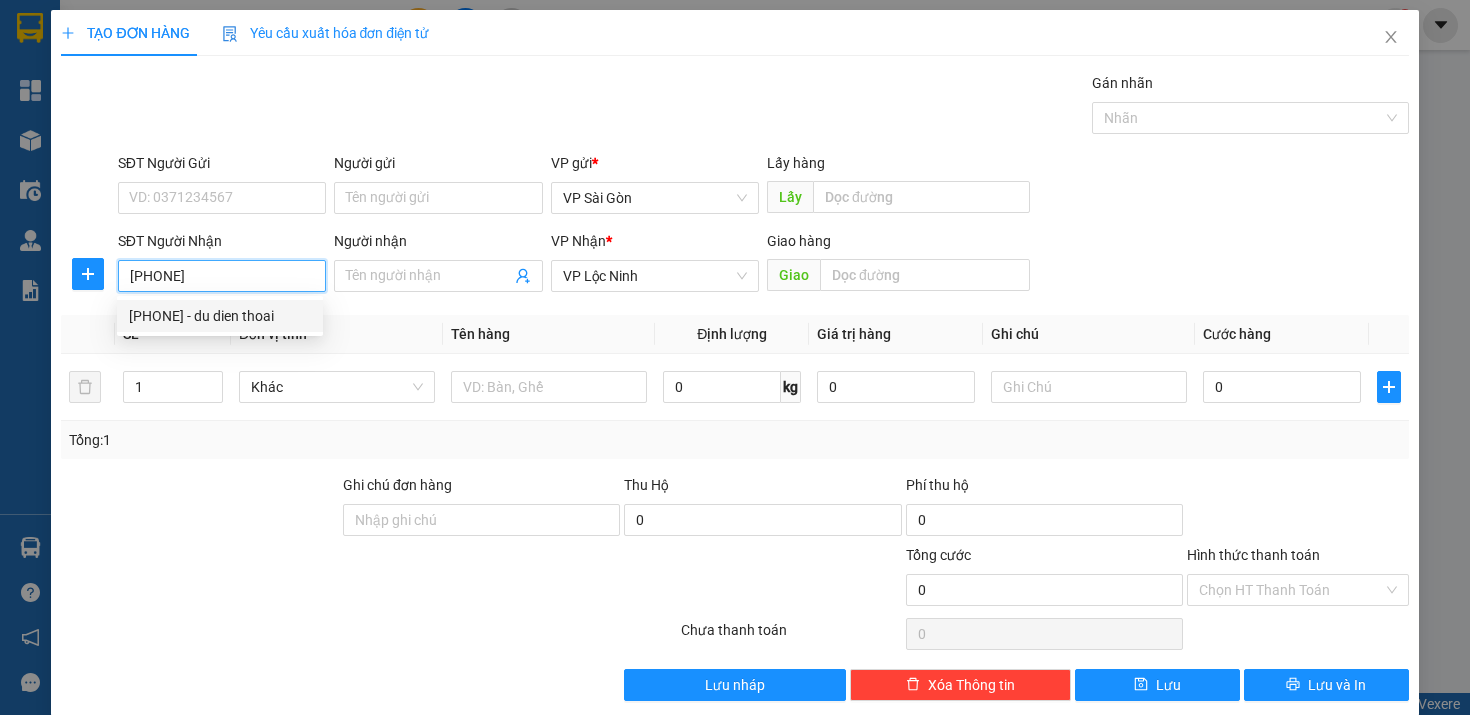 click on "[PHONE] - du dien thoai" at bounding box center [220, 316] 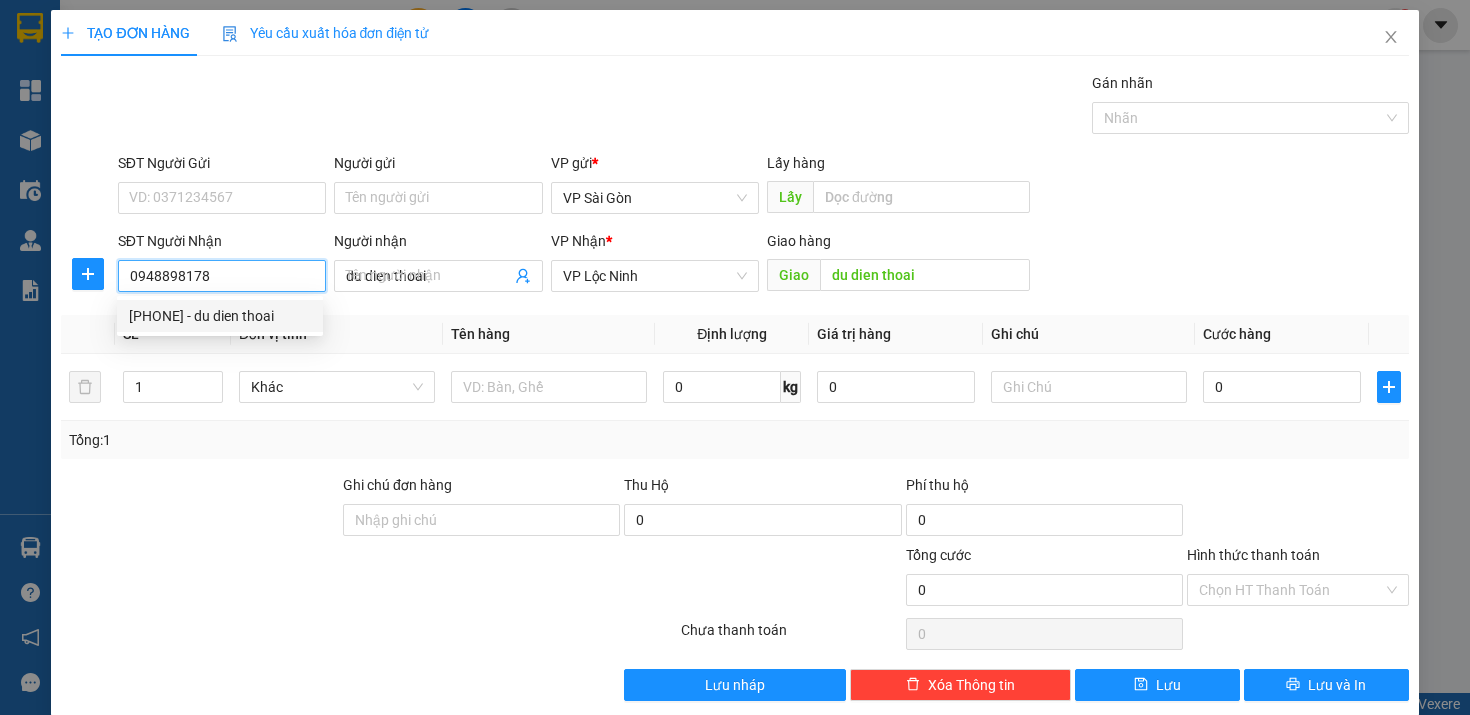 type on "40.000" 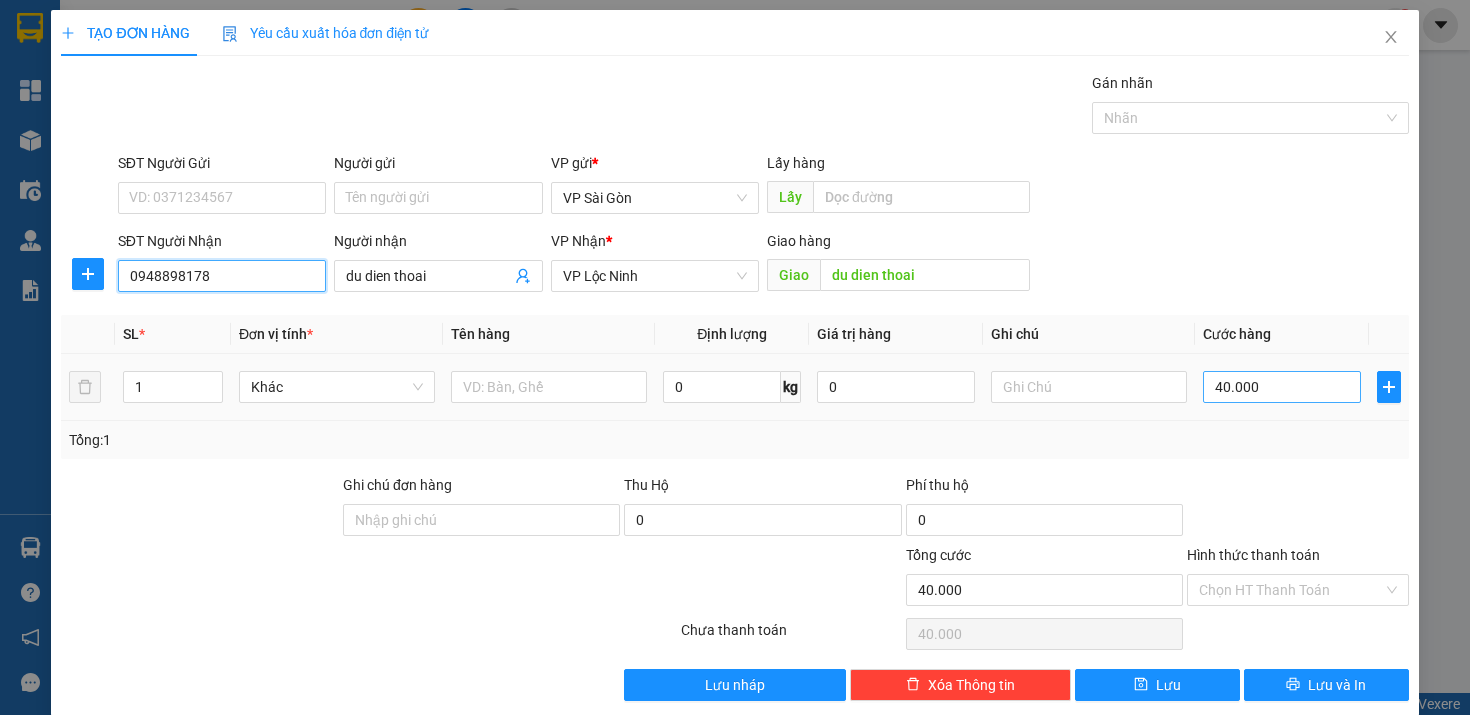 type on "0948898178" 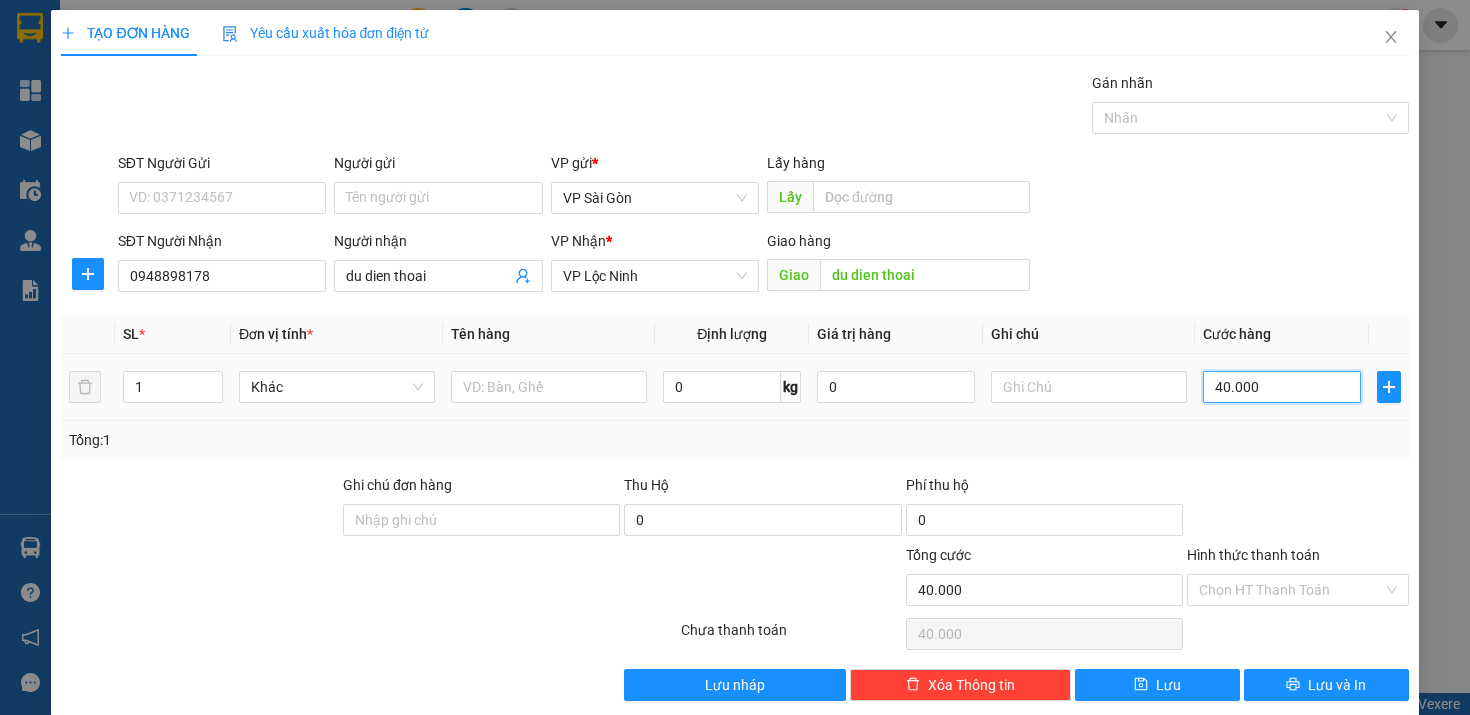 click on "40.000" at bounding box center (1282, 387) 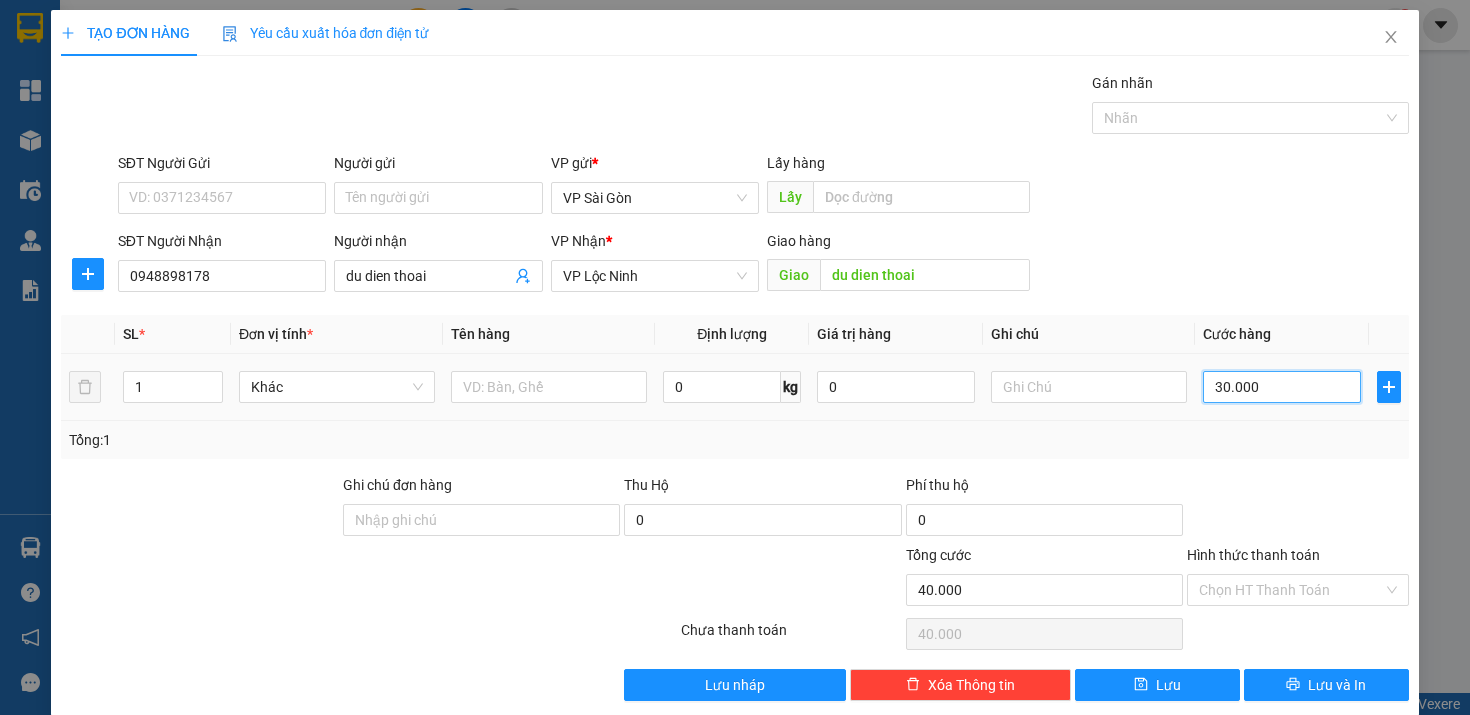 type on "30.000" 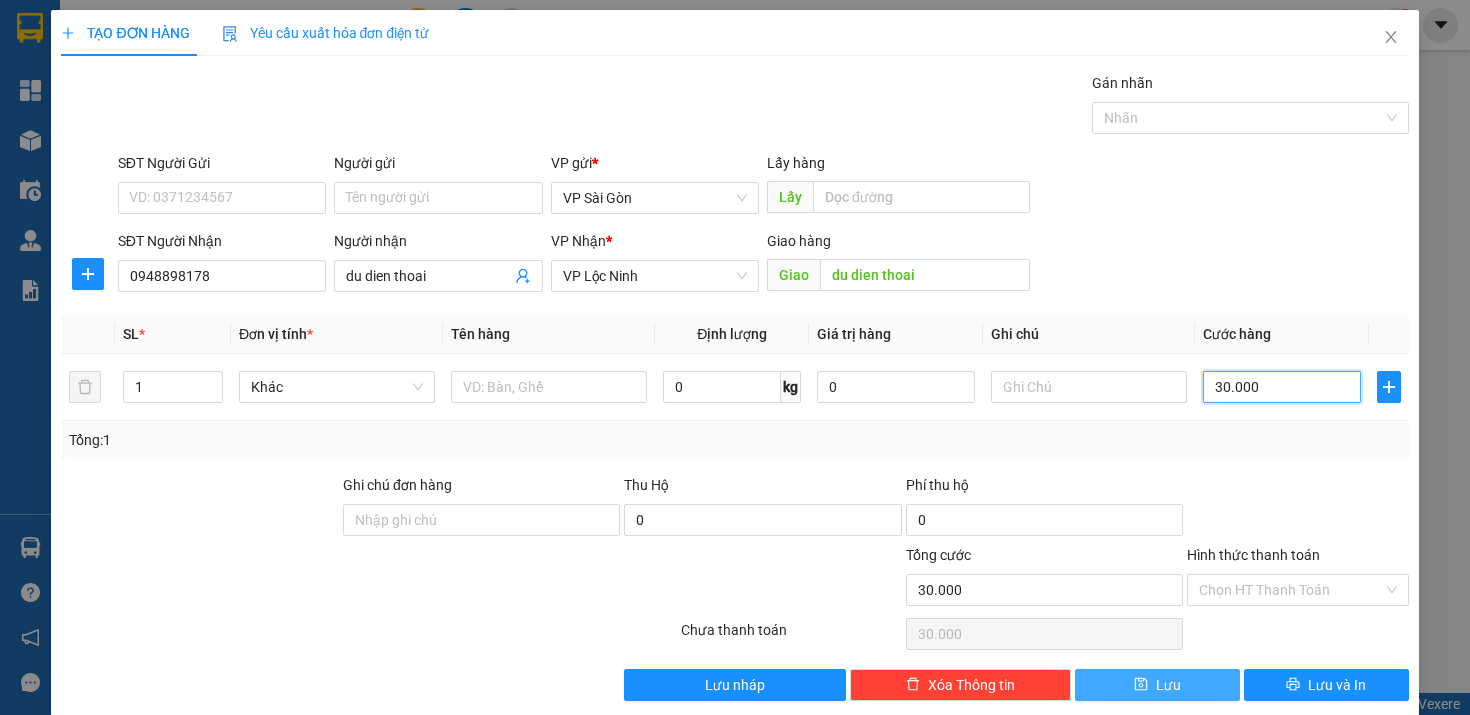 type on "30.000" 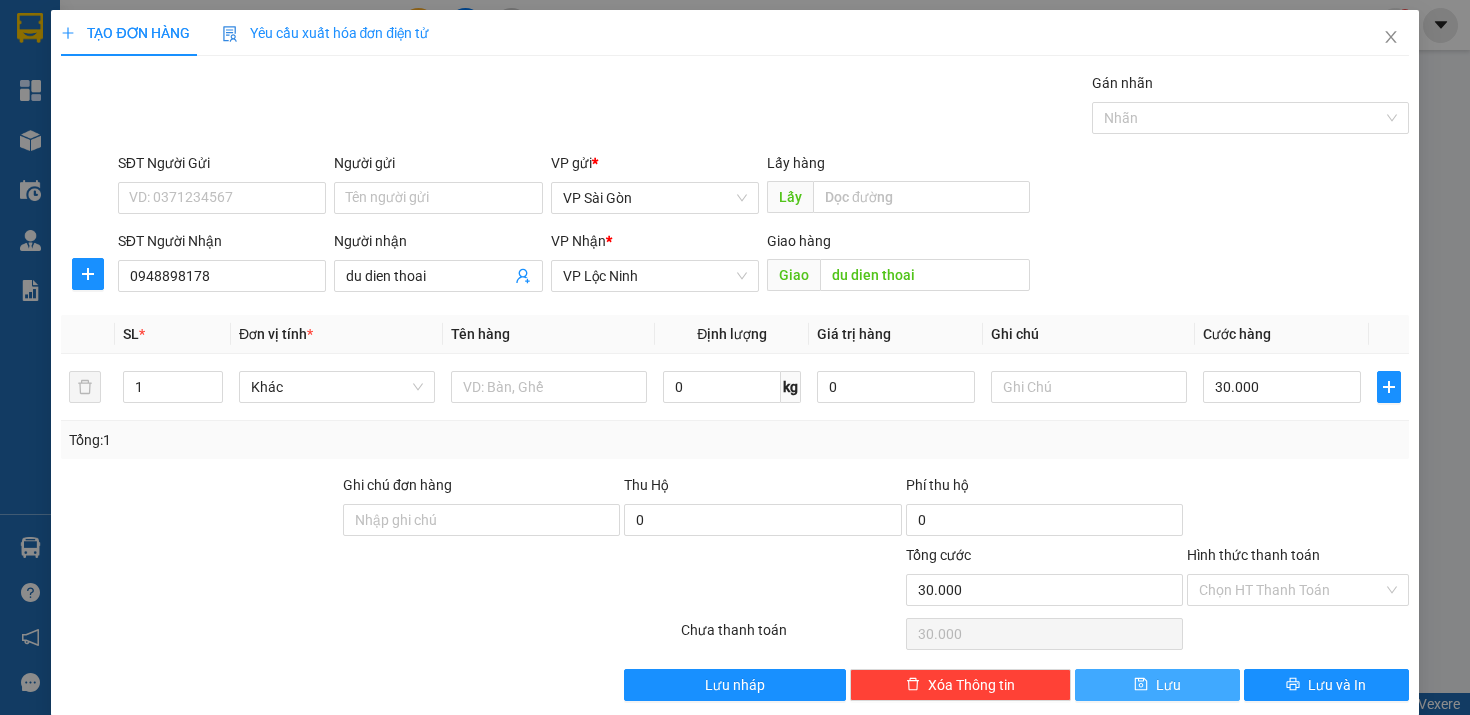 click 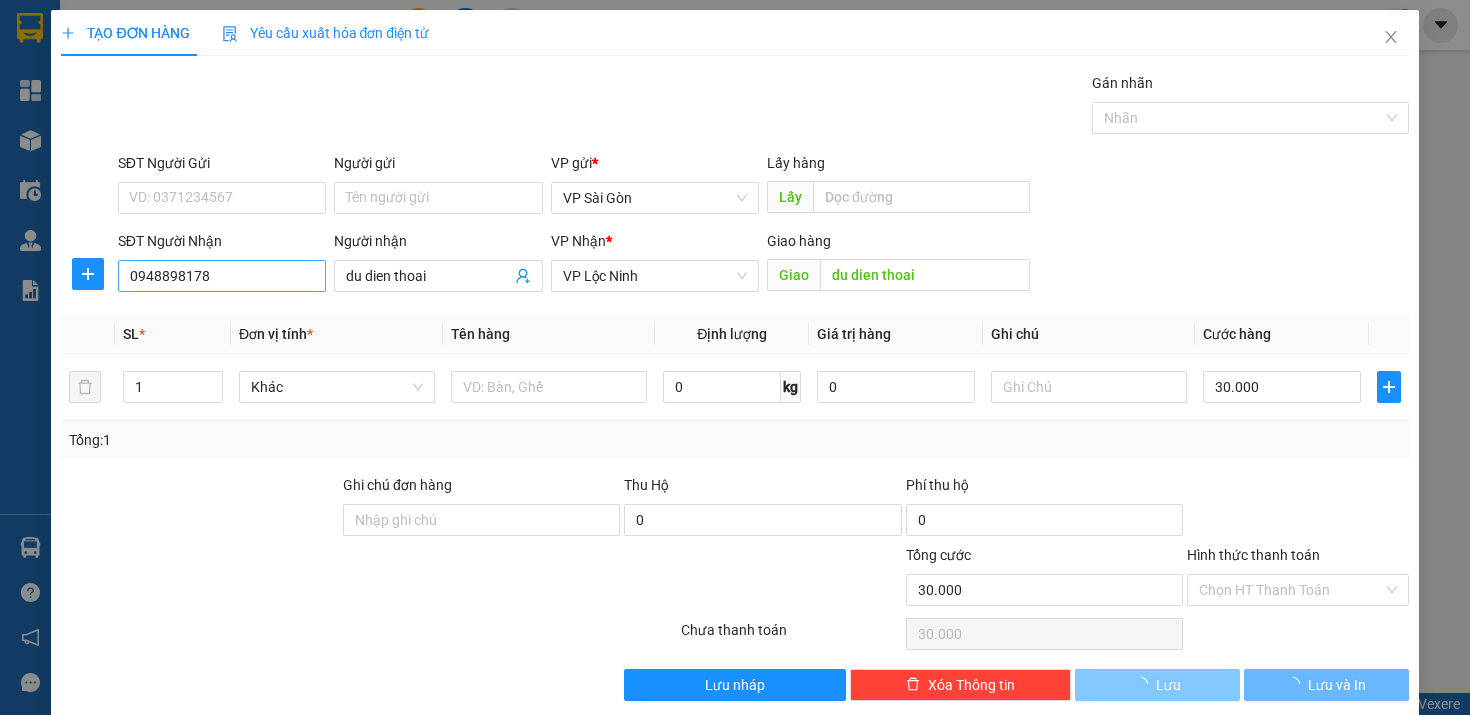 type 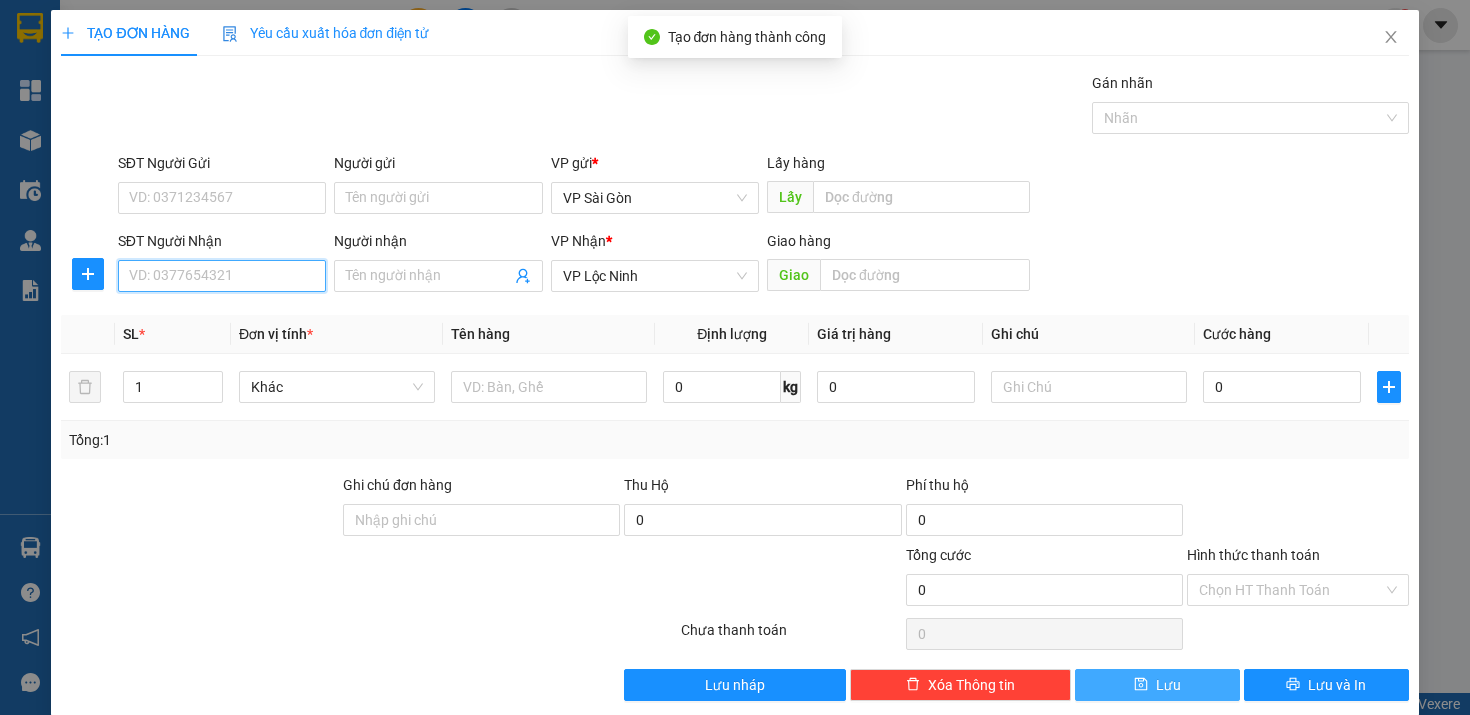click on "SĐT Người Nhận" at bounding box center (222, 276) 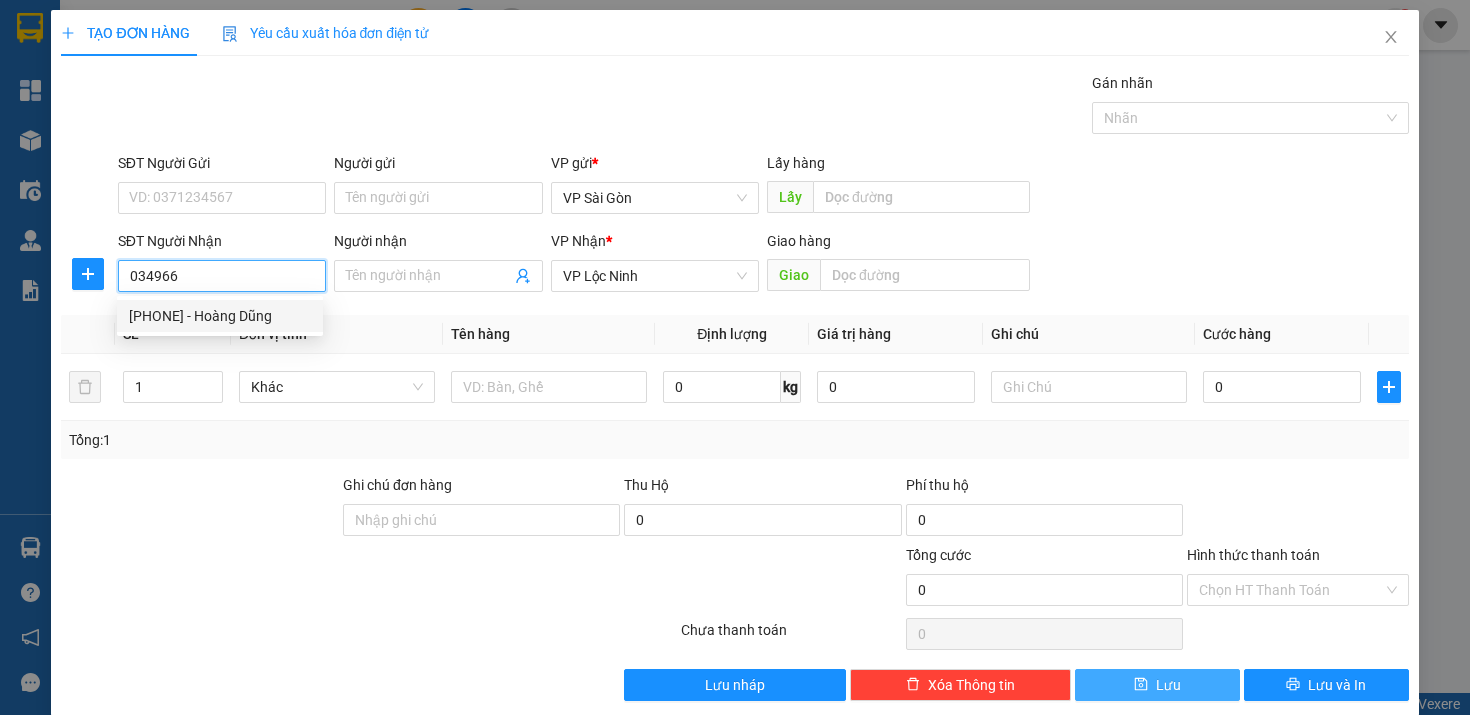 click on "[PHONE] - Hoàng Dũng" at bounding box center [220, 316] 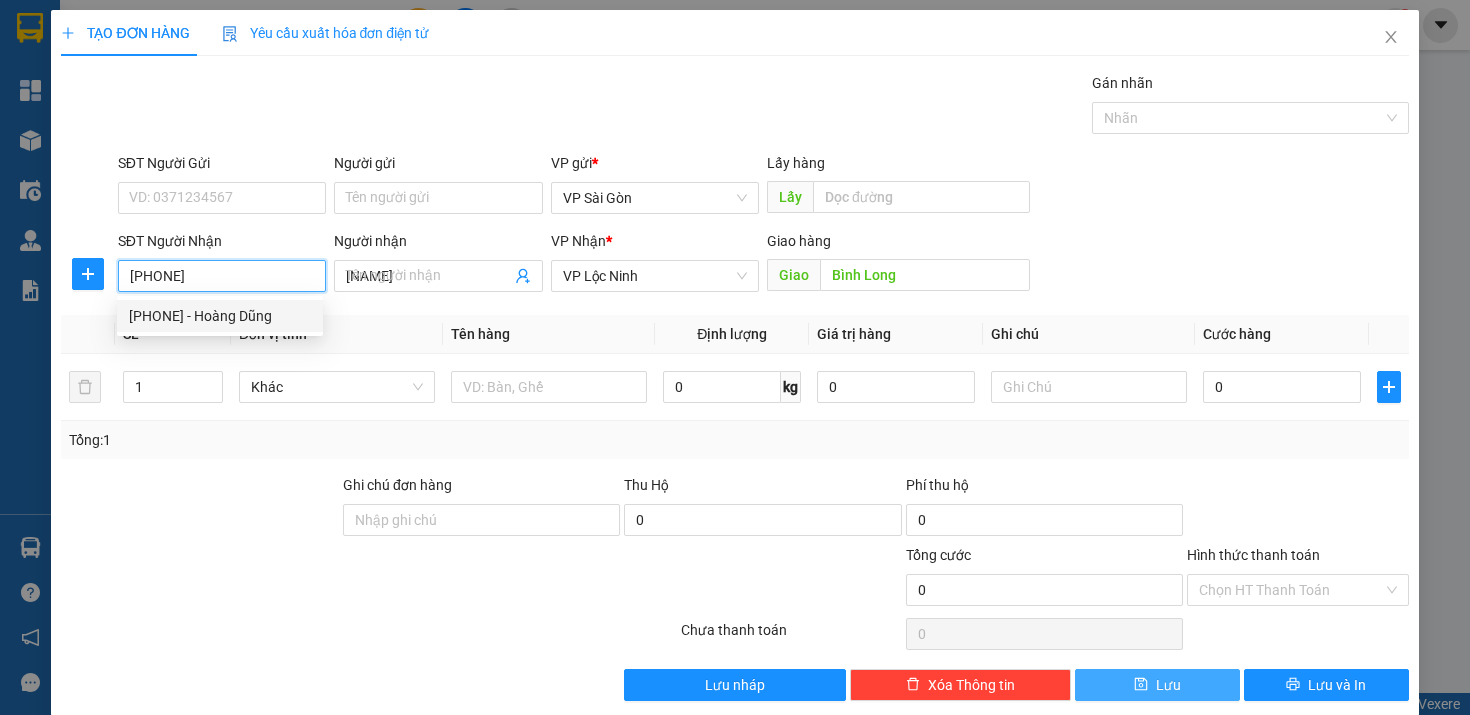 type on "40.000" 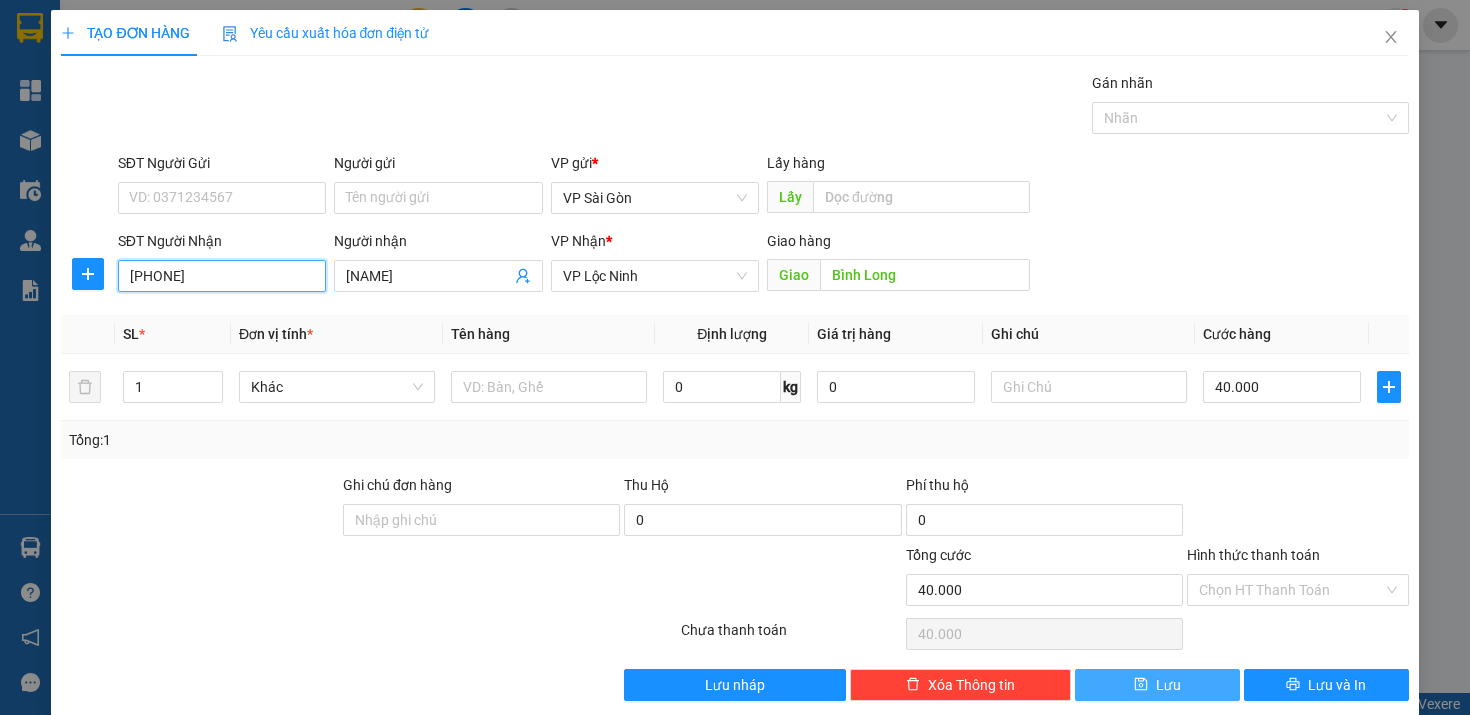 type on "[PHONE]" 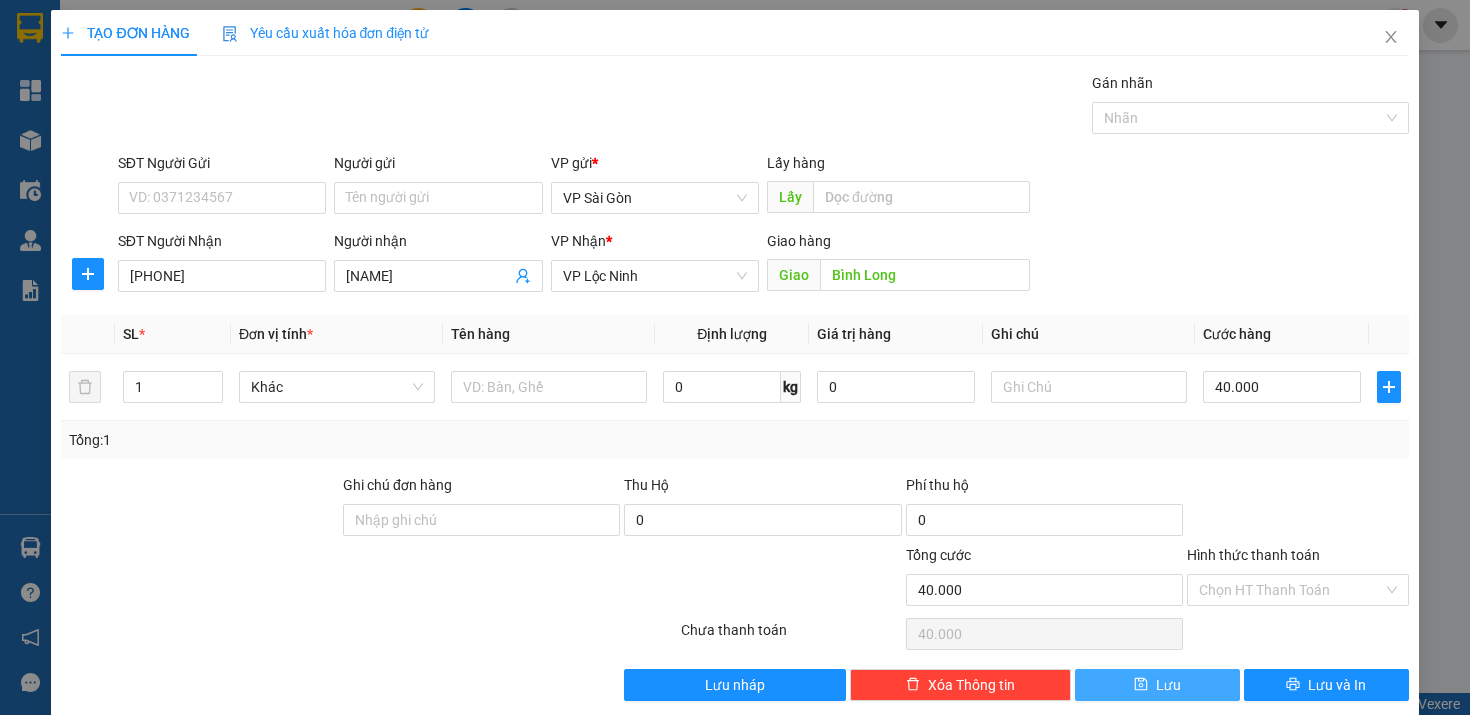 click on "Lưu" at bounding box center (1157, 685) 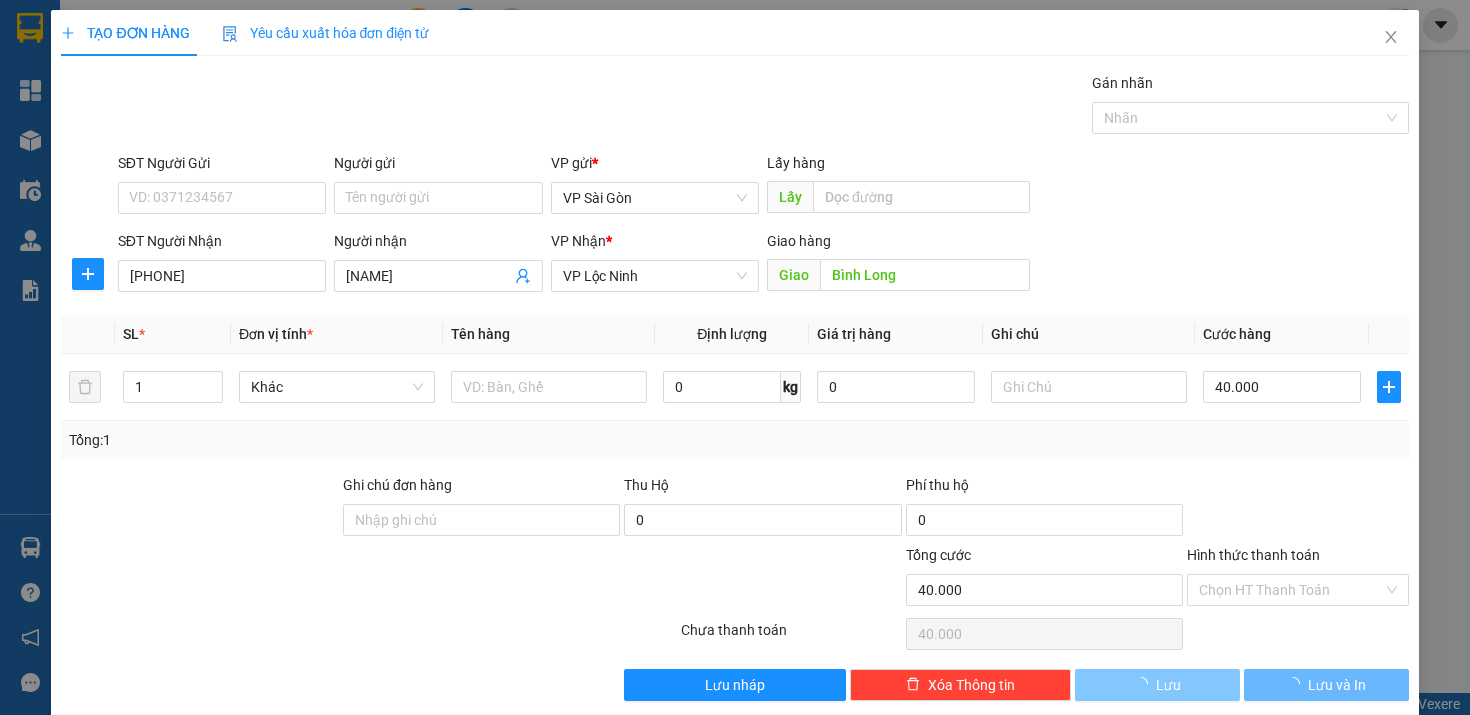 type 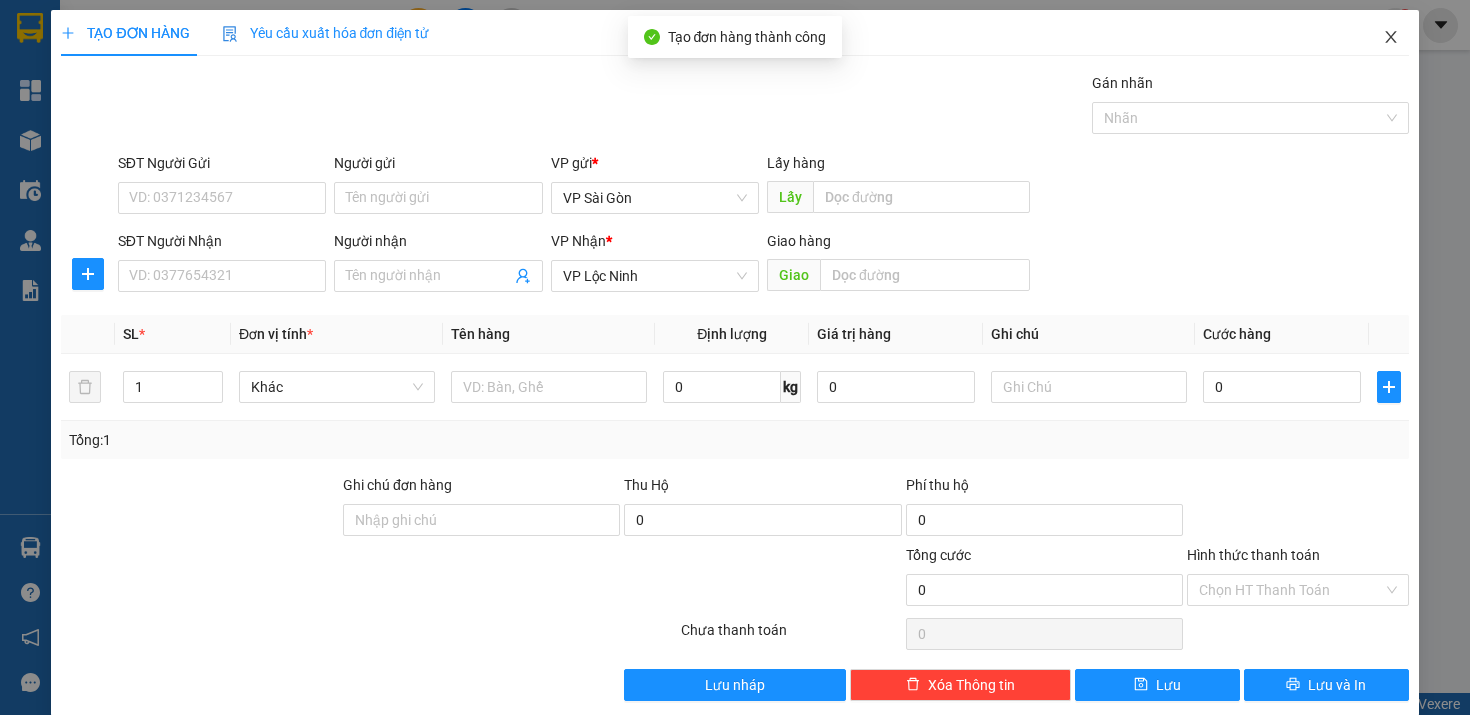 click 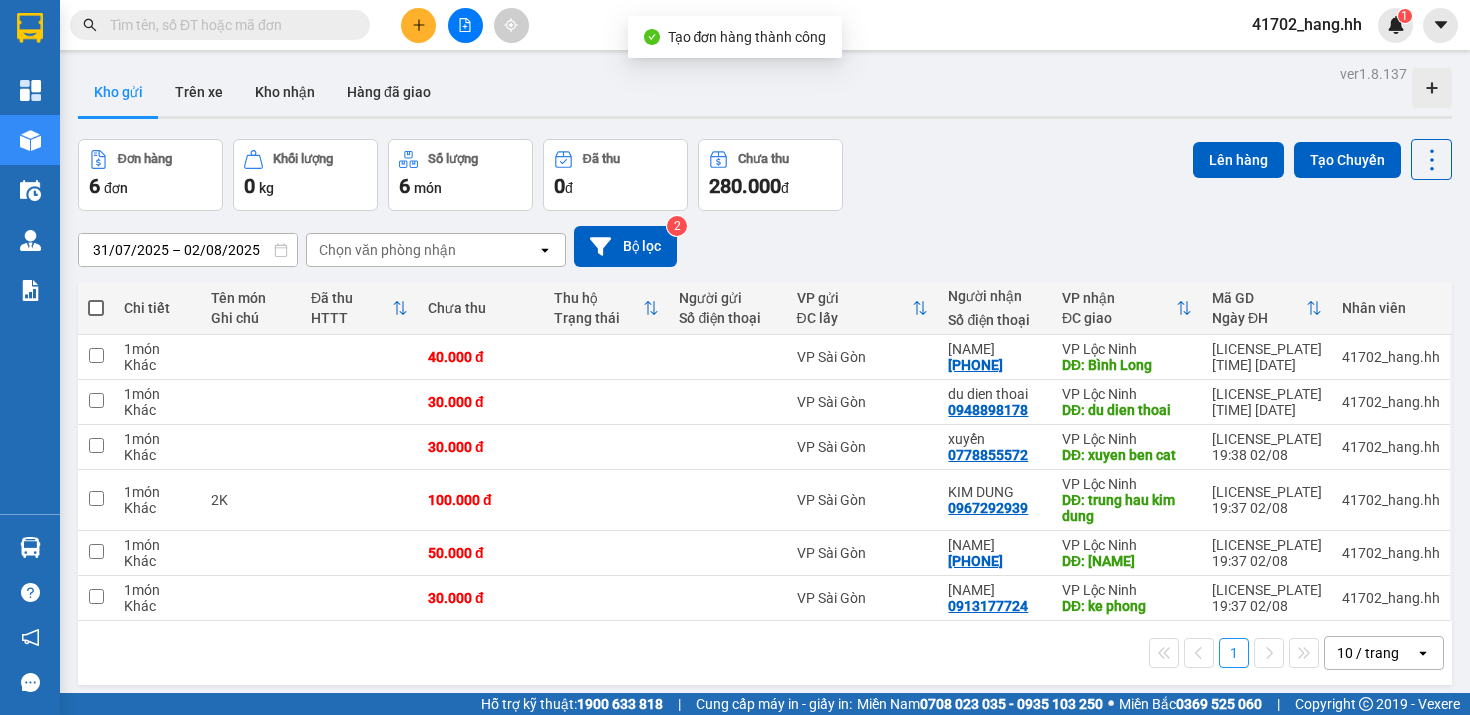 click at bounding box center [96, 308] 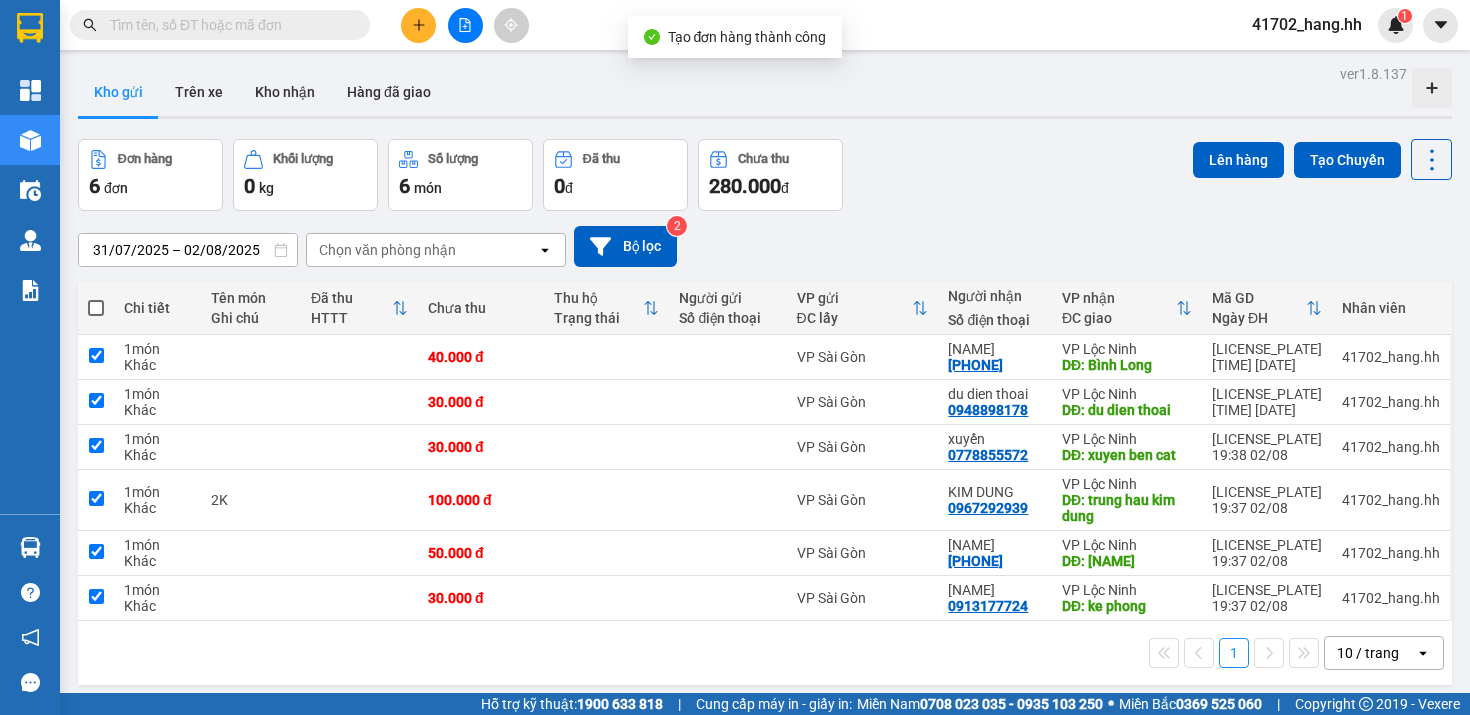 checkbox on "true" 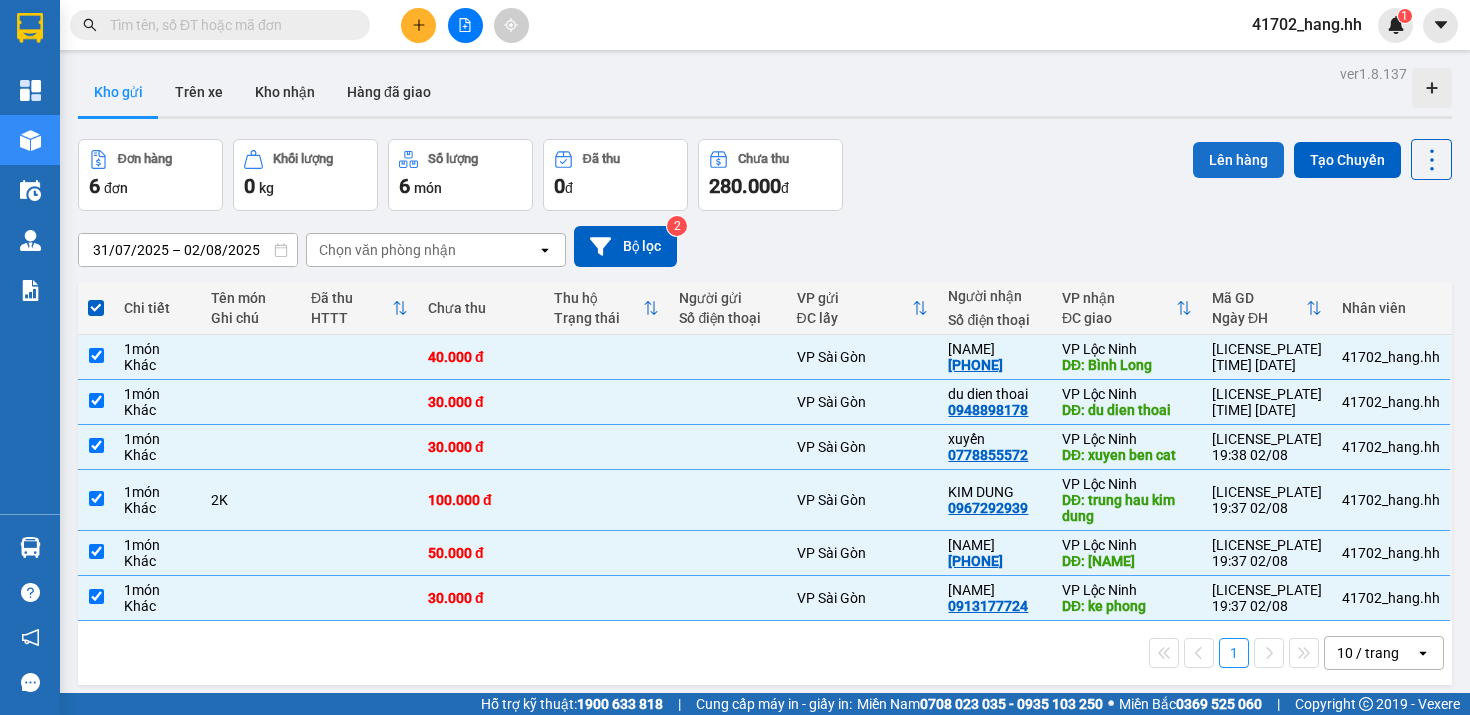 click on "Lên hàng" at bounding box center [1238, 160] 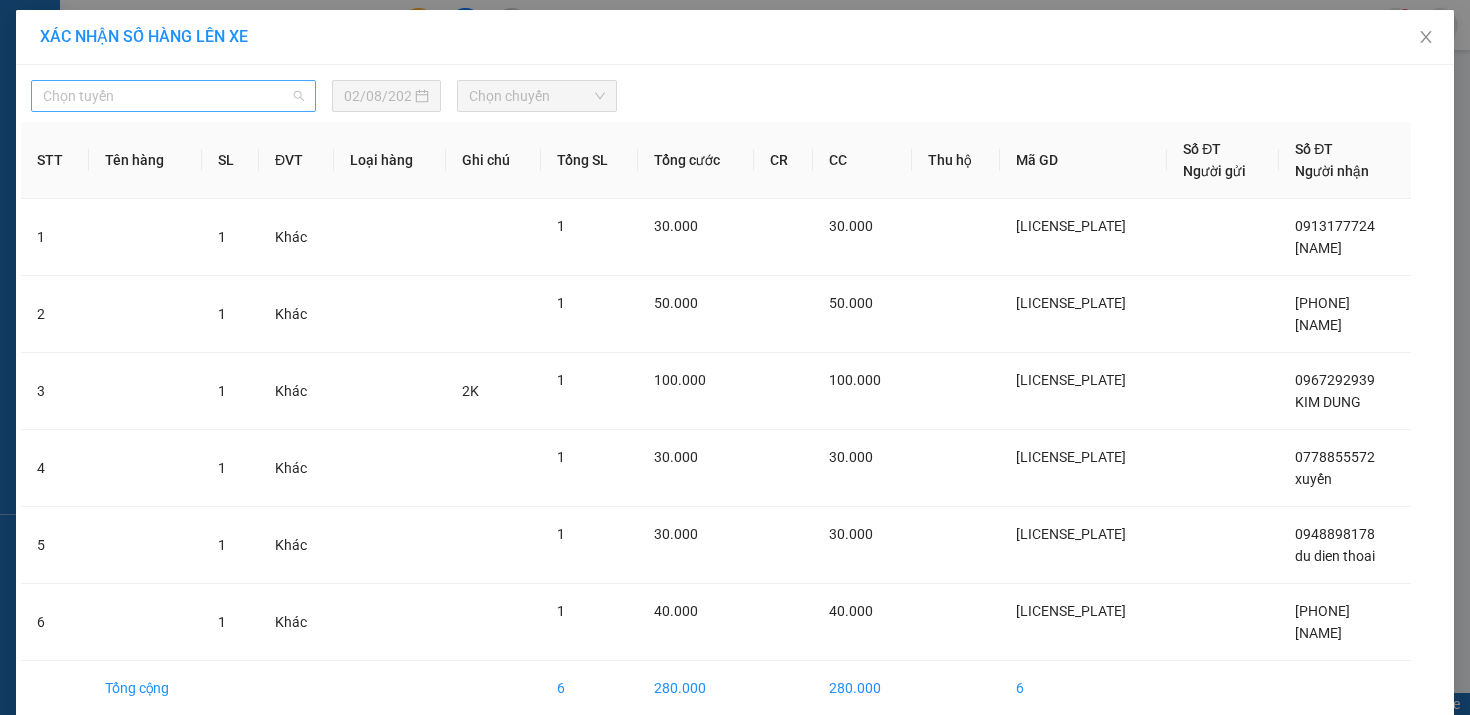 click on "Chọn tuyến" at bounding box center [173, 96] 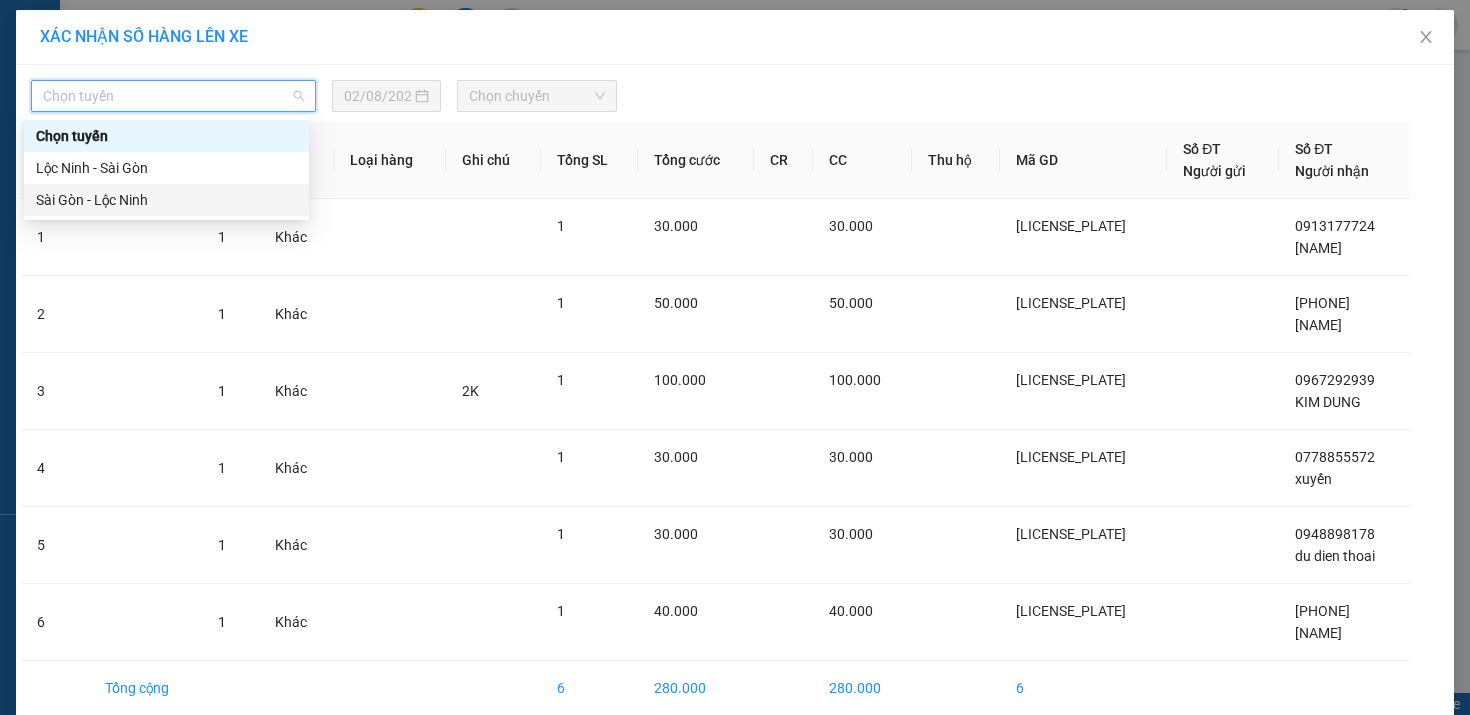 click on "Sài Gòn - Lộc Ninh" at bounding box center [166, 200] 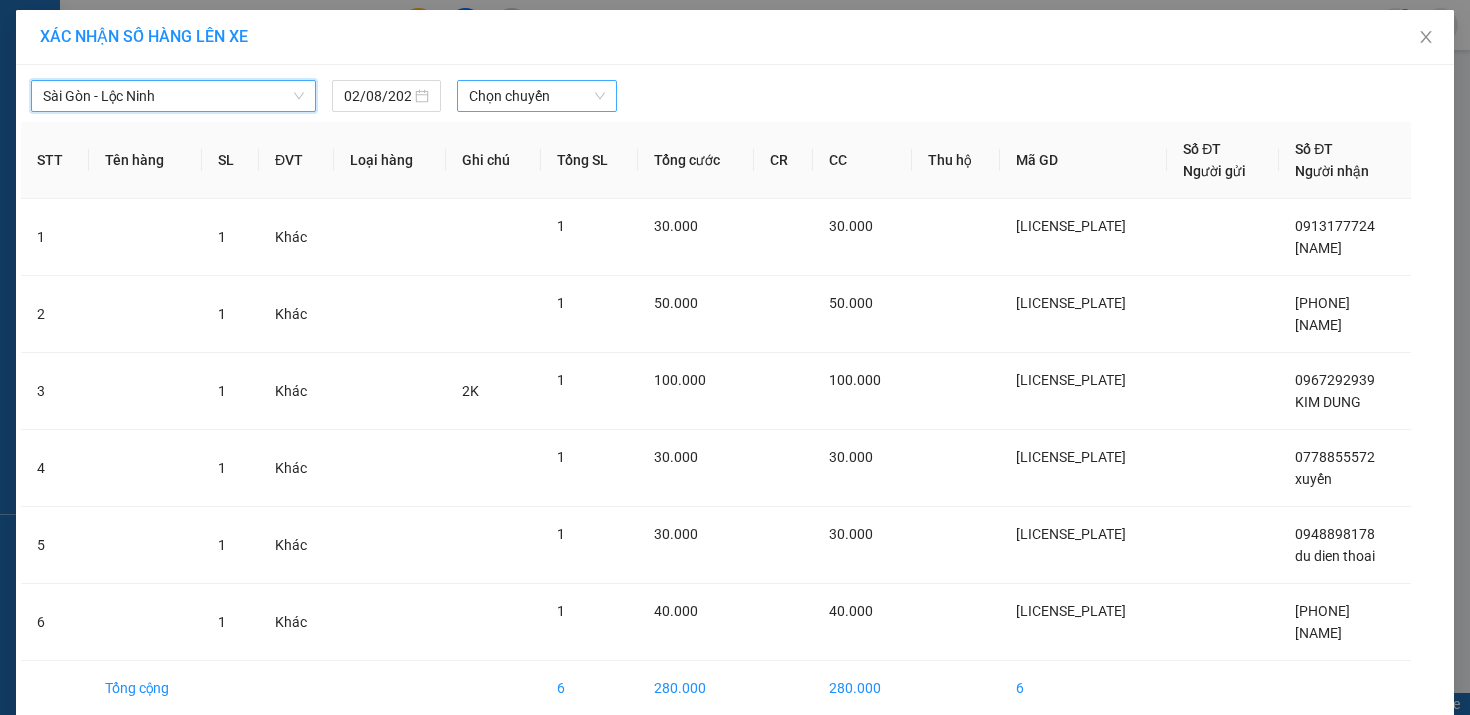 click on "Chọn chuyến" at bounding box center (537, 96) 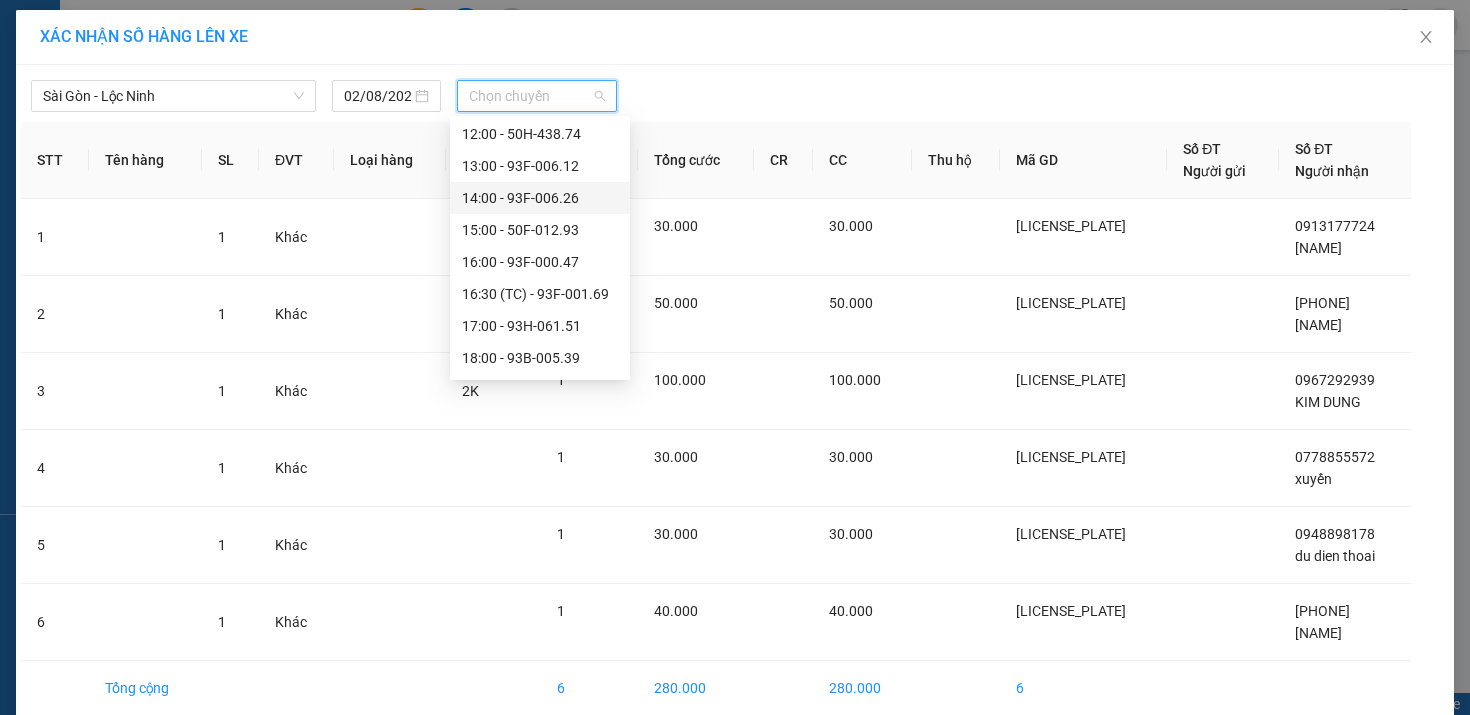 scroll, scrollTop: 352, scrollLeft: 0, axis: vertical 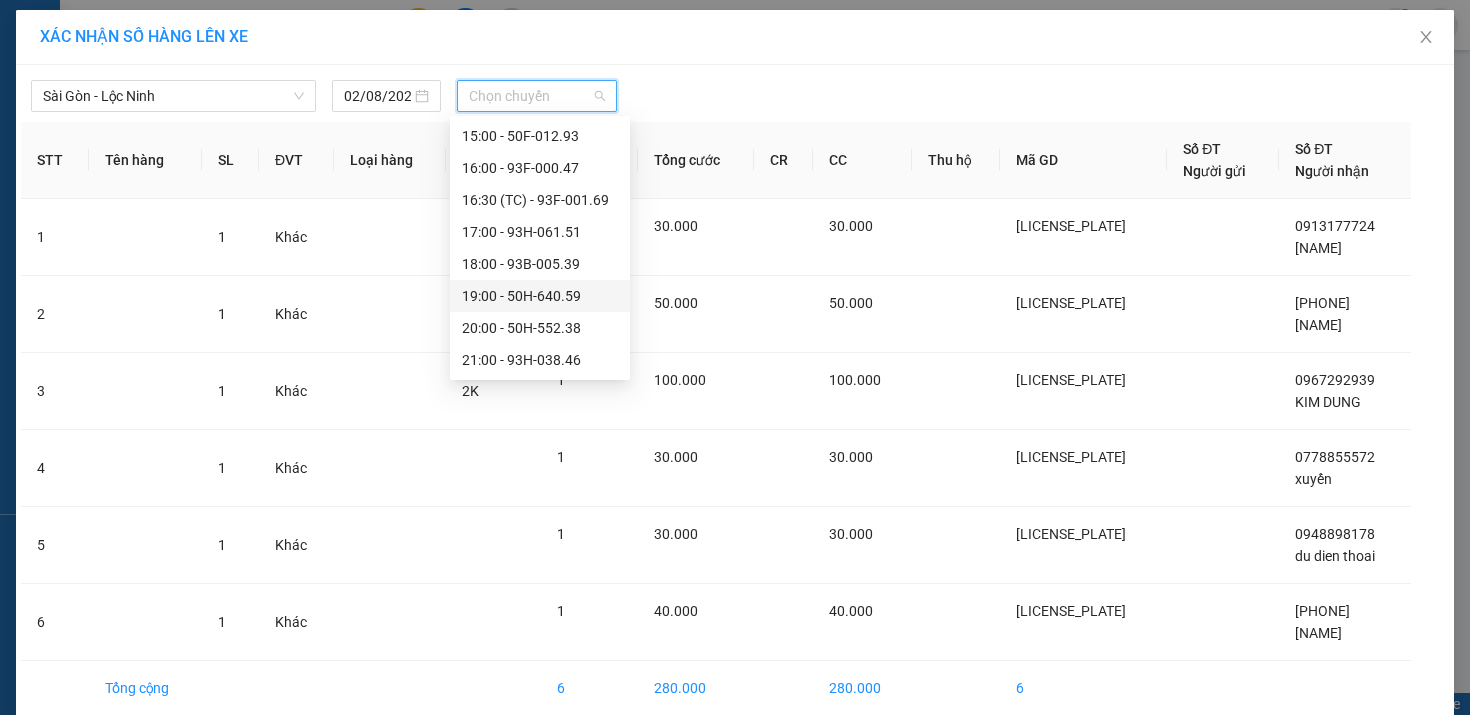 click on "[TIME]     - 50H-640.59" at bounding box center [540, 296] 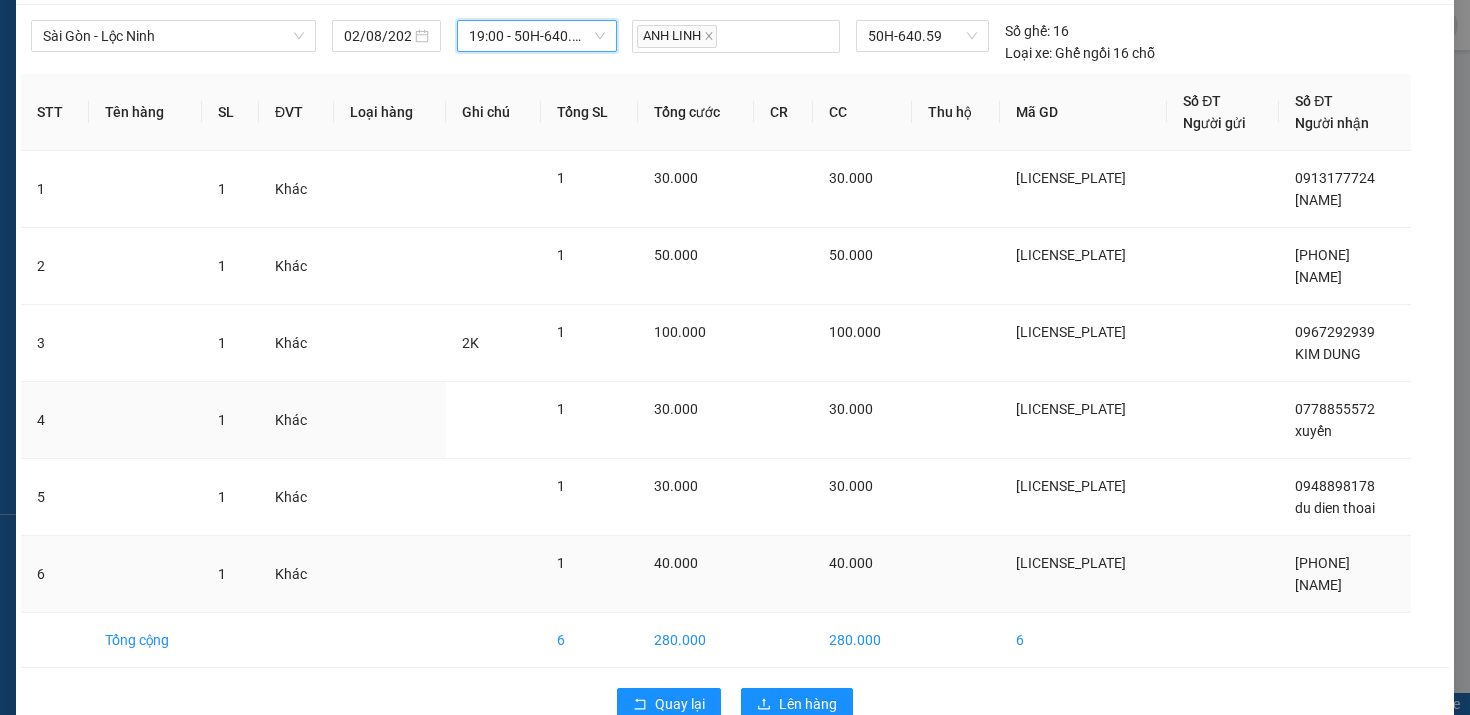 scroll, scrollTop: 104, scrollLeft: 0, axis: vertical 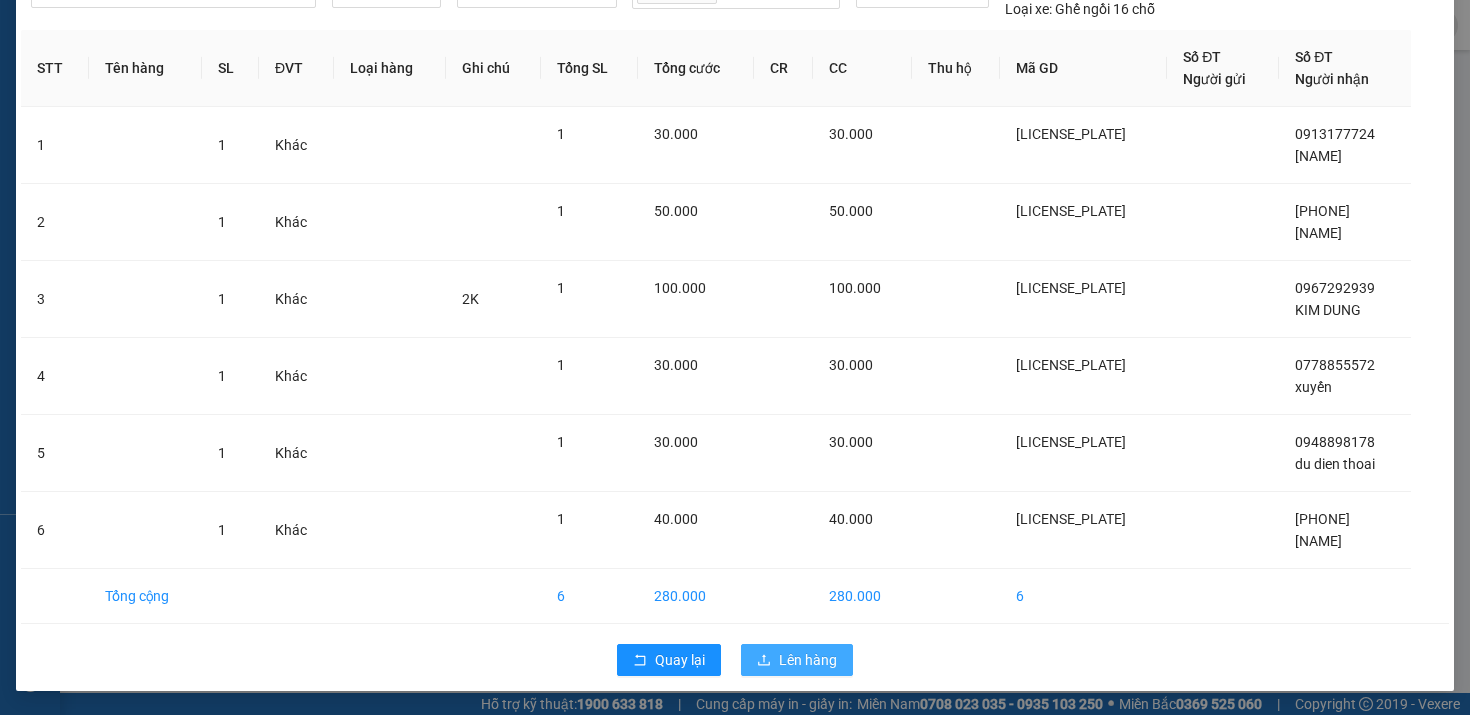 click on "Lên hàng" at bounding box center (797, 660) 